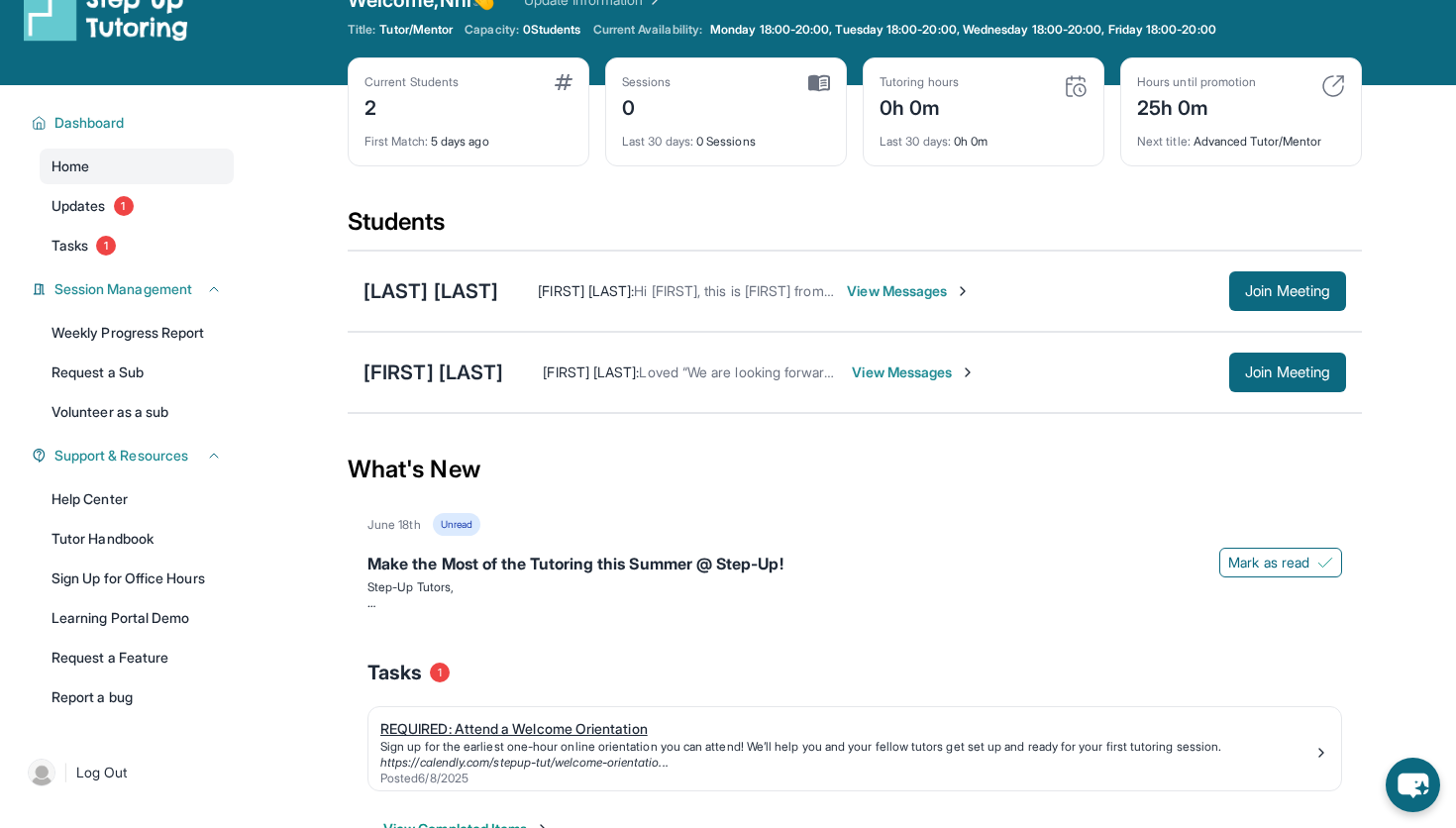 scroll, scrollTop: 0, scrollLeft: 0, axis: both 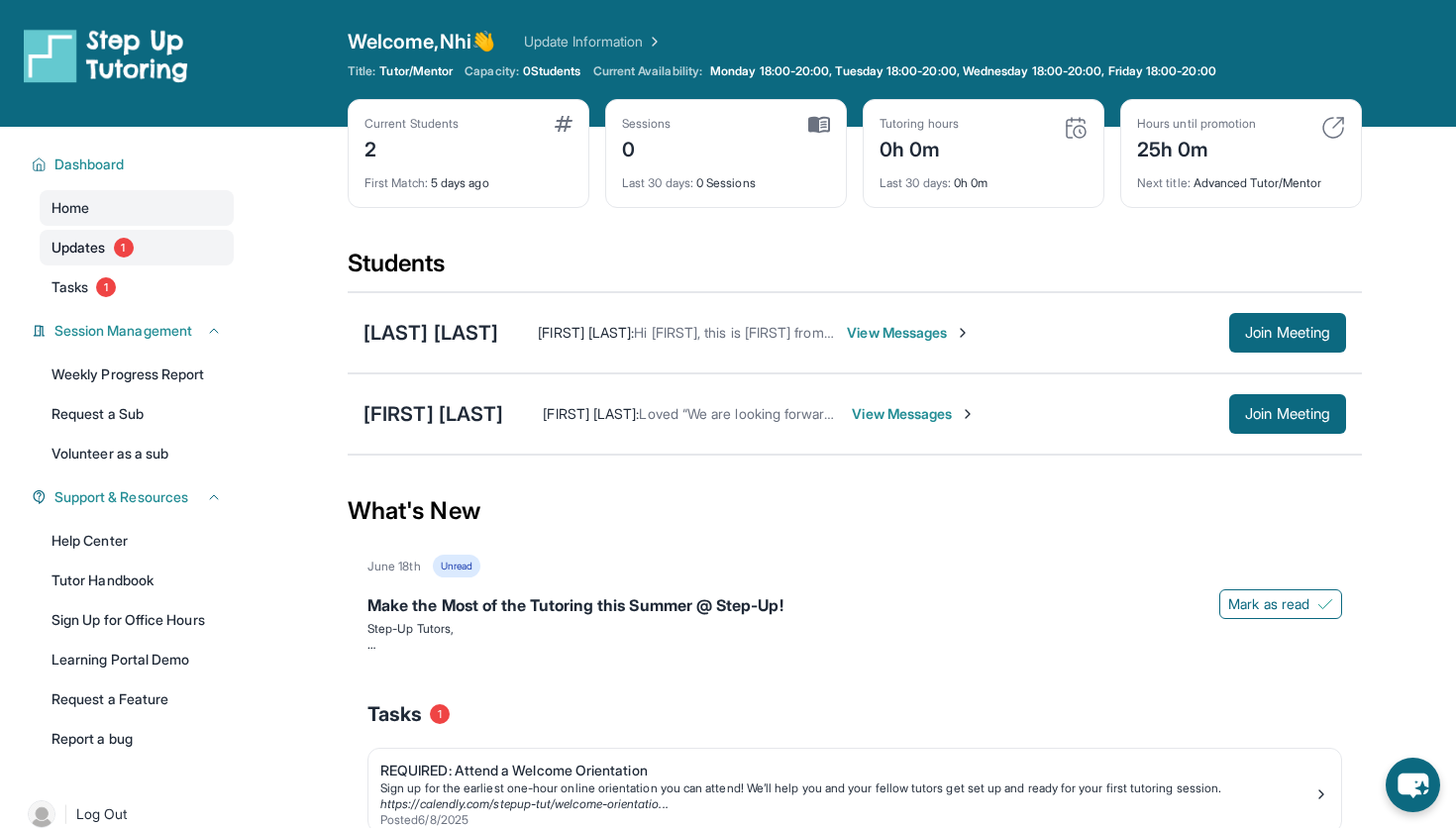 click on "Updates" at bounding box center (78, 248) 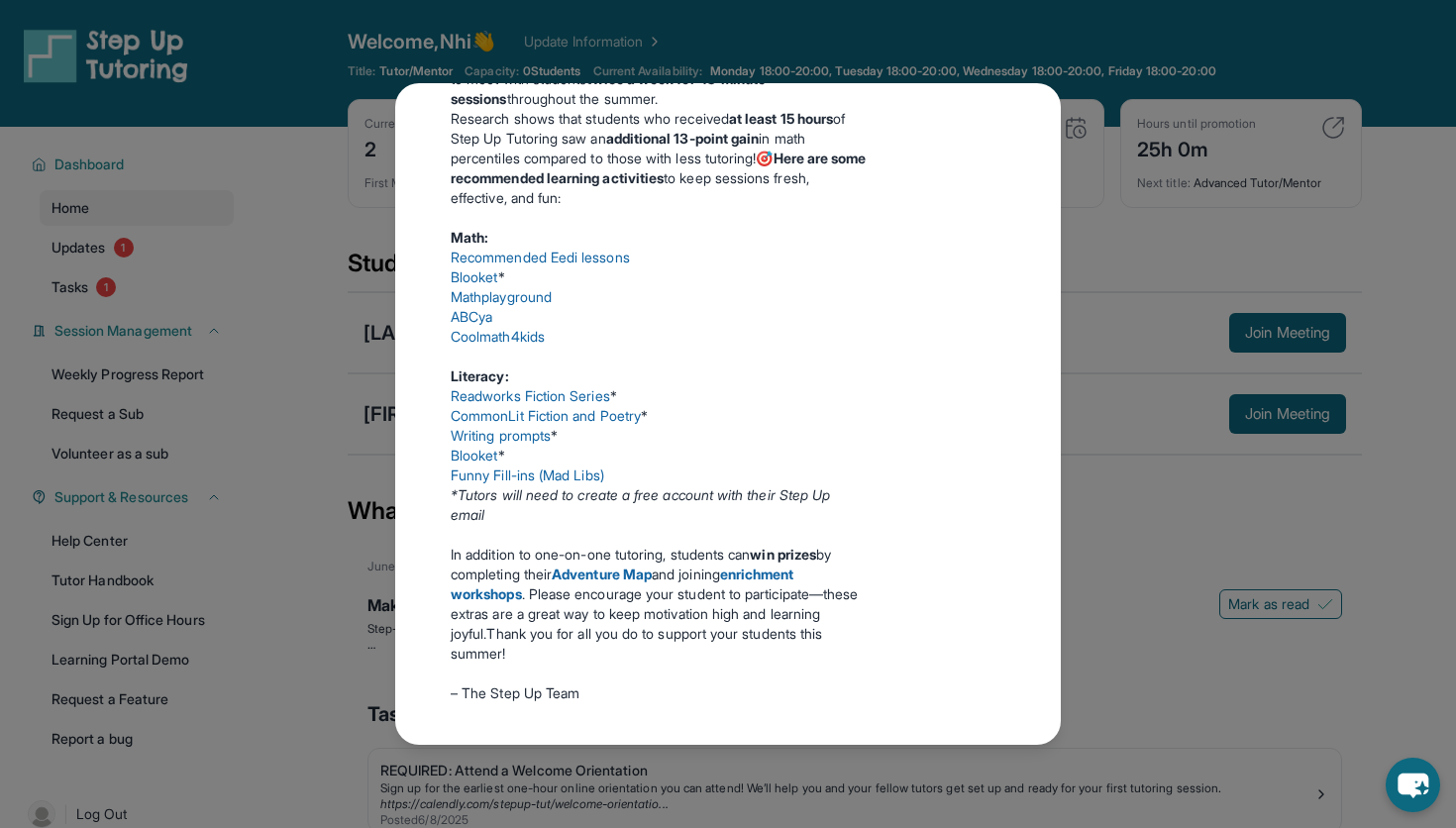 scroll, scrollTop: 319, scrollLeft: 0, axis: vertical 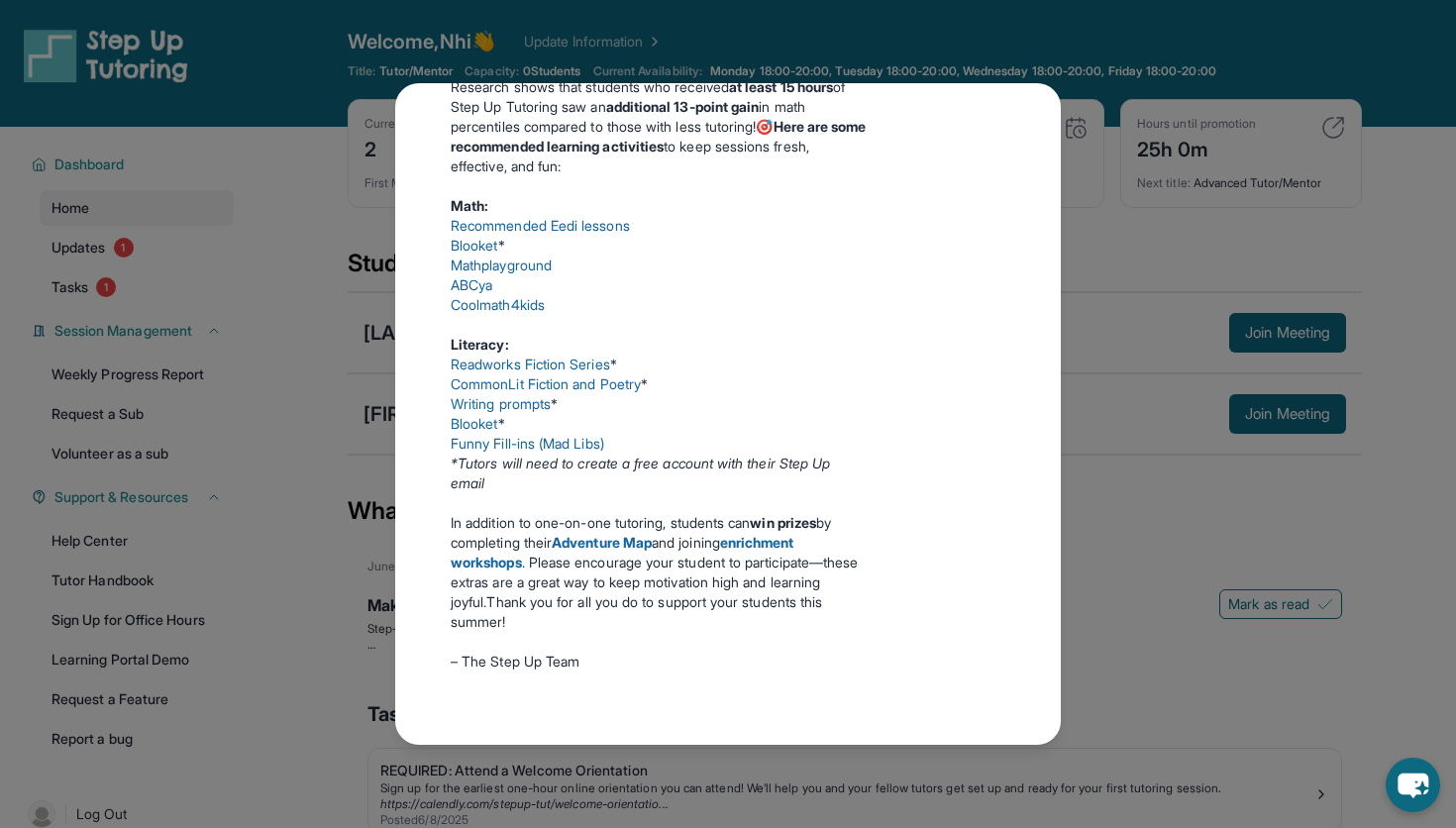 click on "Updates June 18th Make the Most of the Tutoring this Summer @ Step-Up! Step-Up Tutors, Let’s make this summer count! Keep your students engaged with fun, tutor-approved activities that build essential Math and Reading skills. 📌 Reminder: Tutors are required to meet with students twice a week for 45-minute sessions throughout the summer. Research shows that students who received at least 15 hours of Step Up Tutoring saw an additional 13-point gain in math percentiles compared to those with less tutoring!🎯 Here are some recommended learning activities to keep sessions fresh, effective, and fun: Math: Recommended Eedi lessons Blooket * Mathplayground ABCya Coolmath4kids Literacy: Readworks Fiction Series * CommonLit Fiction and Poetry * Writing prompts * Blooket * Funny Fill-ins (Mad Libs) *Tutors will need to create a free account with their Step Up email In addition to one-on-one tutoring, students can win prizes by completing their Adventure Map" at bounding box center (728, 414) 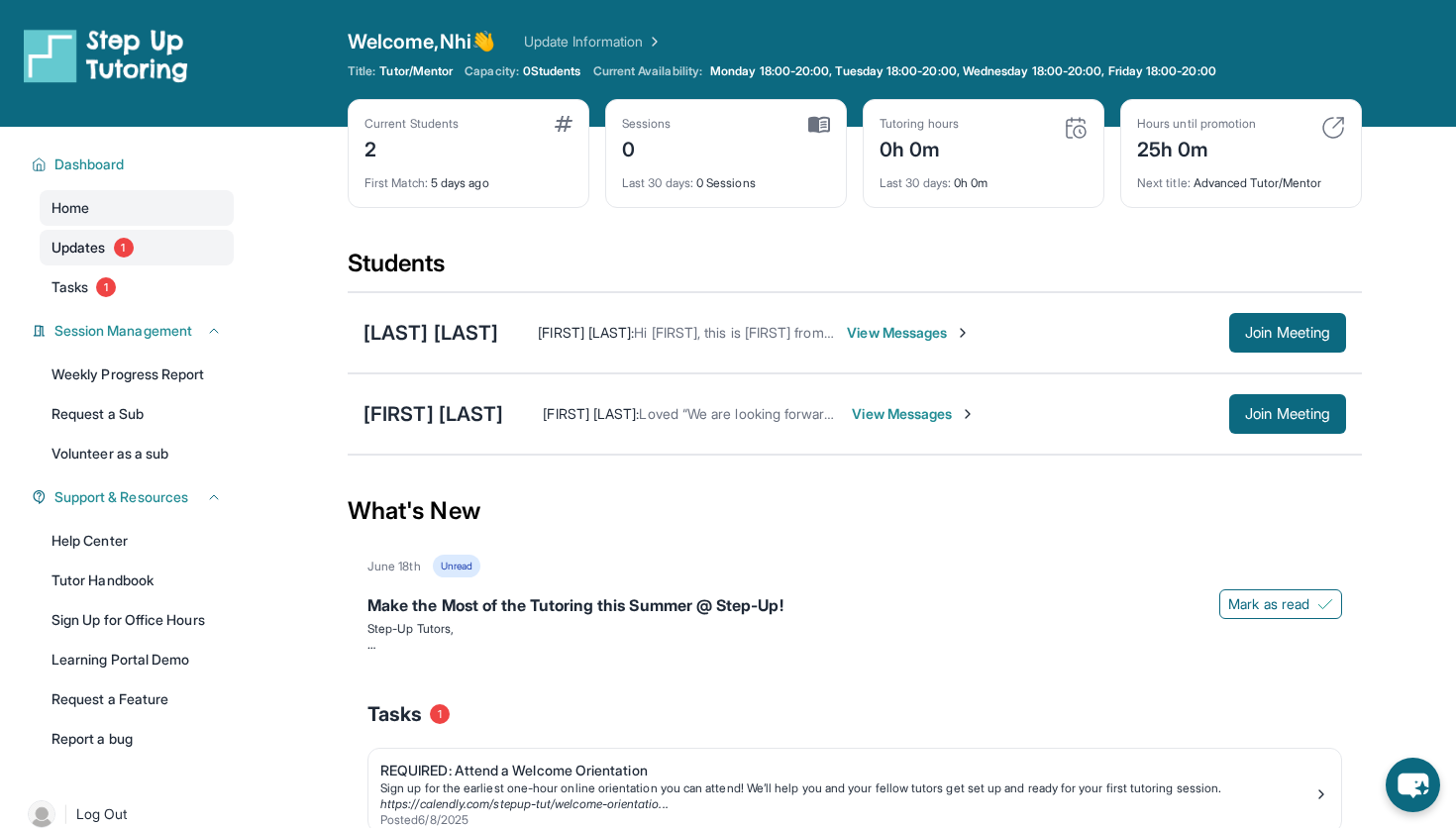 click on "1" at bounding box center (124, 248) 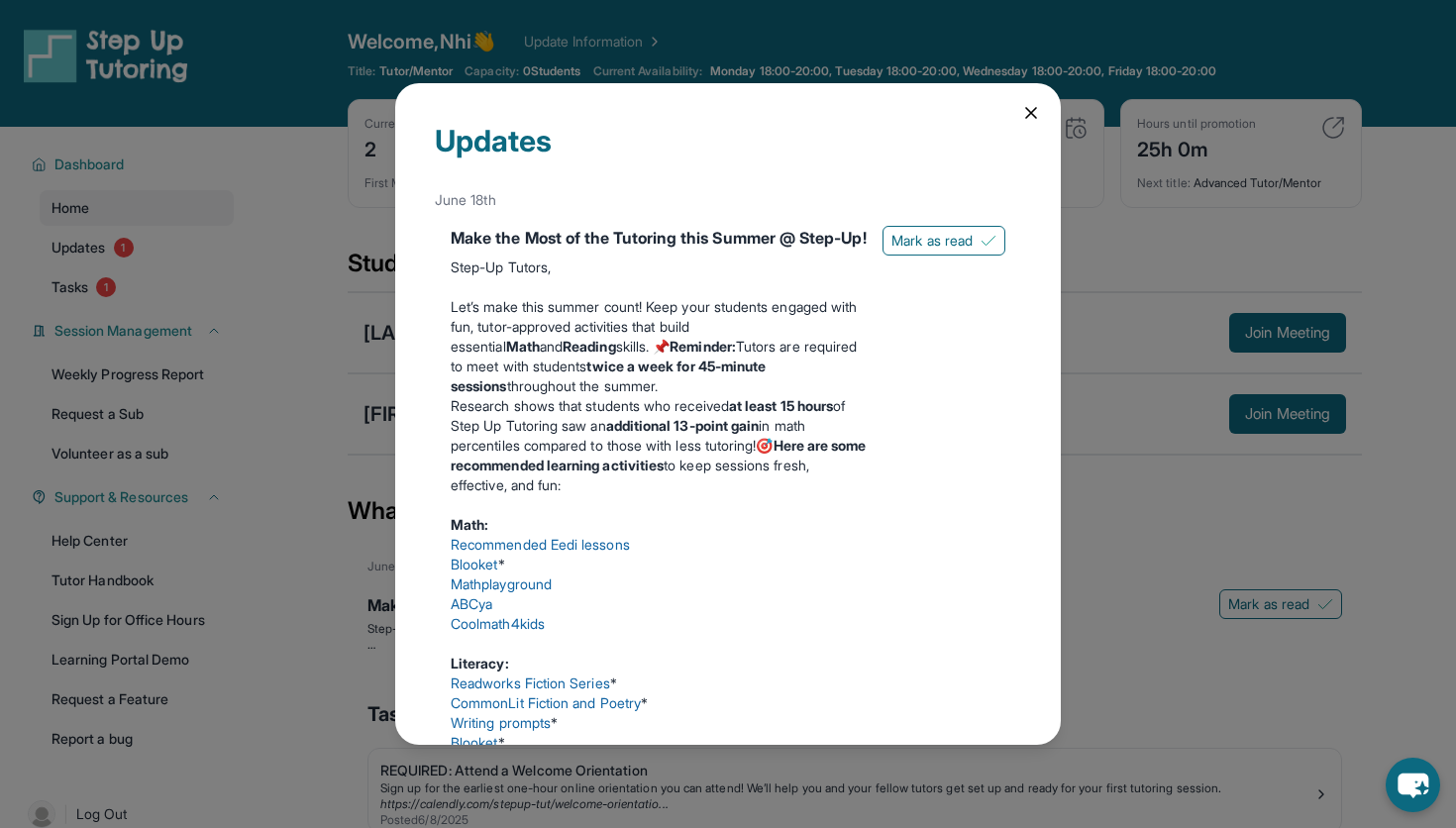 click on "Updates June 18th Make the Most of the Tutoring this Summer @ Step-Up! Step-Up Tutors, Let’s make this summer count! Keep your students engaged with fun, tutor-approved activities that build essential Math and Reading skills. 📌 Reminder: Tutors are required to meet with students twice a week for 45-minute sessions throughout the summer. Research shows that students who received at least 15 hours of Step Up Tutoring saw an additional 13-point gain in math percentiles compared to those with less tutoring!🎯 Here are some recommended learning activities to keep sessions fresh, effective, and fun: Math: Recommended Eedi lessons Blooket * Mathplayground ABCya Coolmath4kids Literacy: Readworks Fiction Series * CommonLit Fiction and Poetry * Writing prompts * Blooket * Funny Fill-ins (Mad Libs) *Tutors will need to create a free account with their Step Up email In addition to one-on-one tutoring, students can win prizes by completing their Adventure Map" at bounding box center [728, 414] 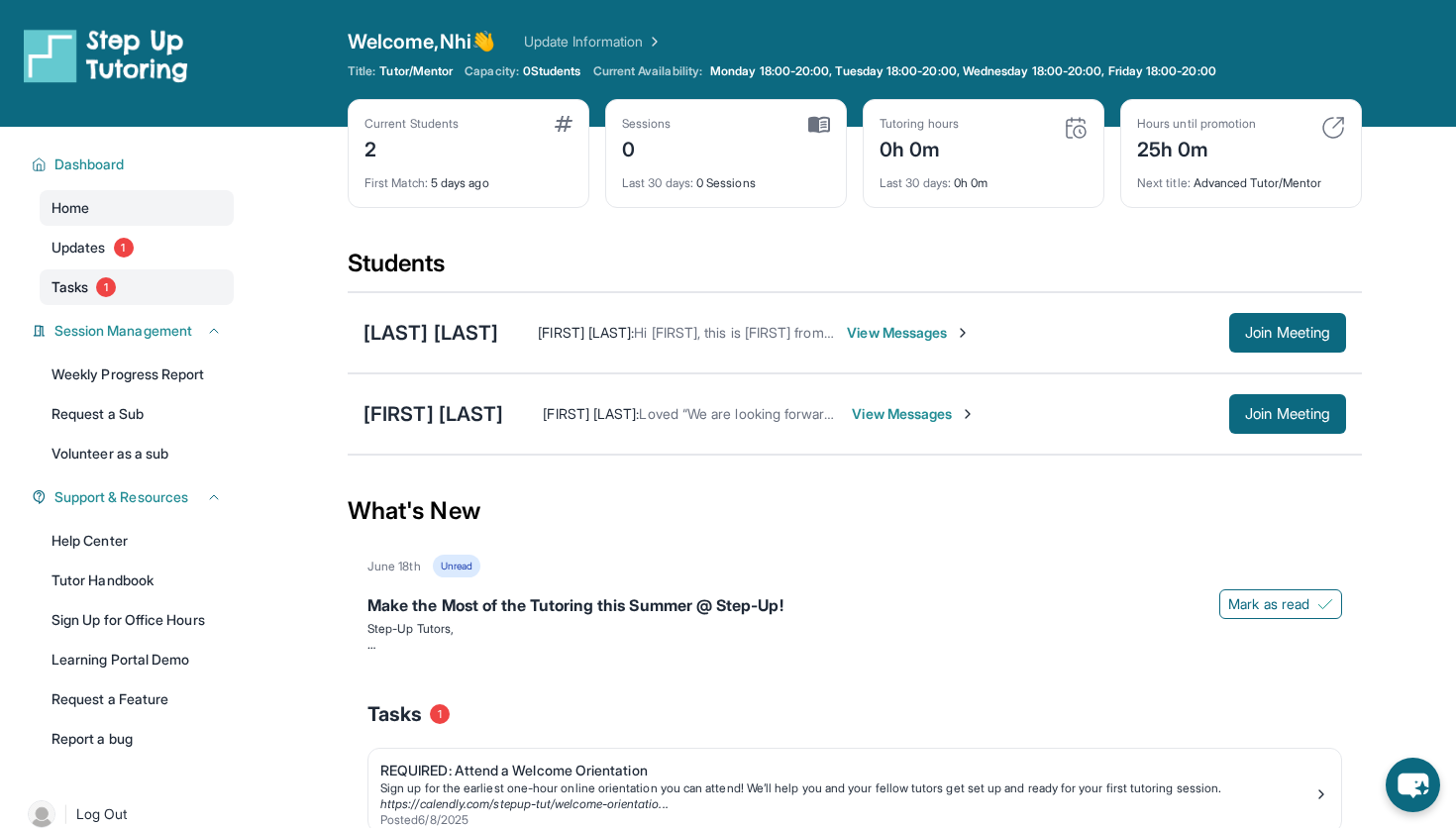 click on "Tasks 1" at bounding box center (137, 287) 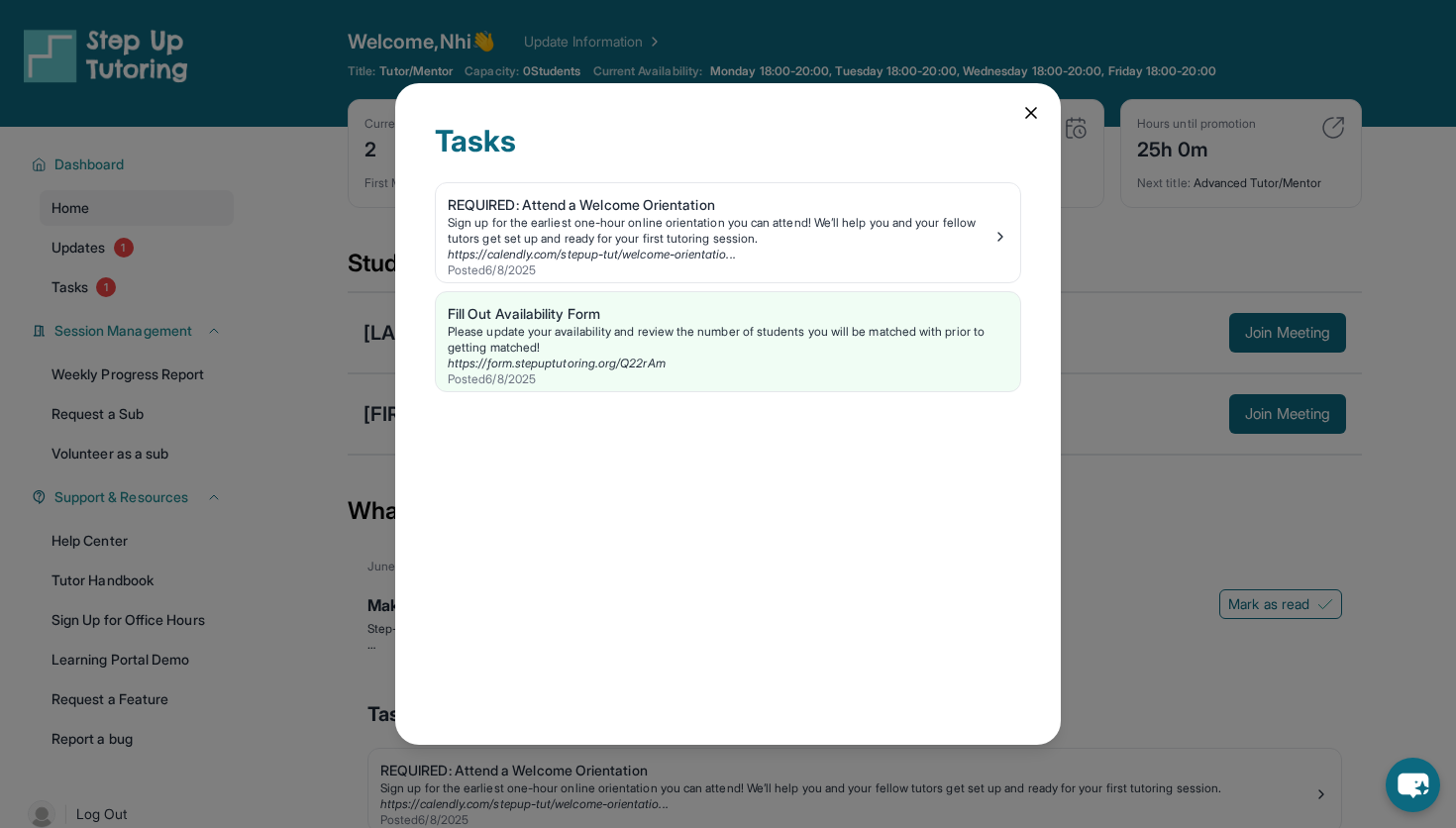 click 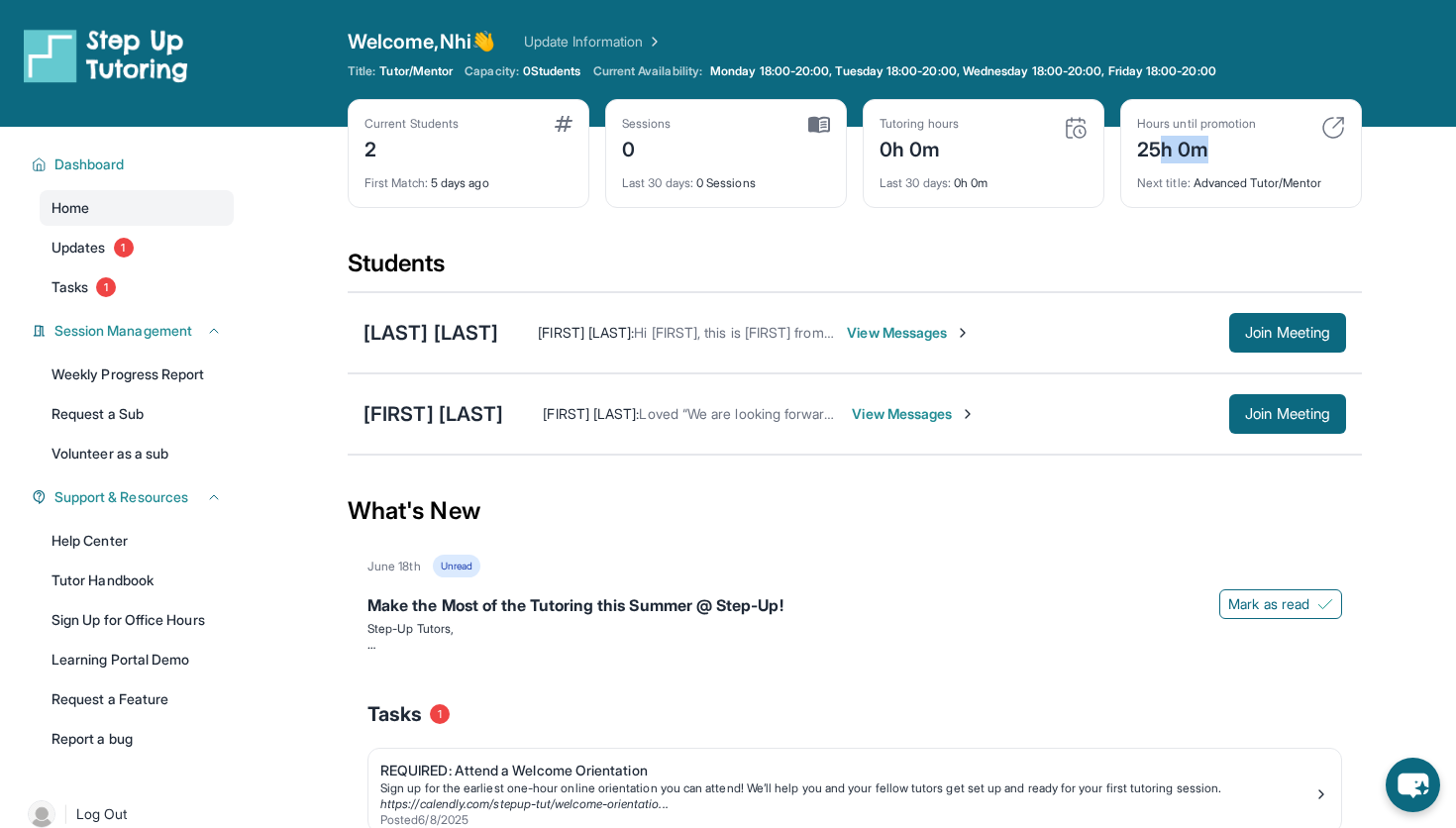 drag, startPoint x: 1206, startPoint y: 151, endPoint x: 1149, endPoint y: 151, distance: 57 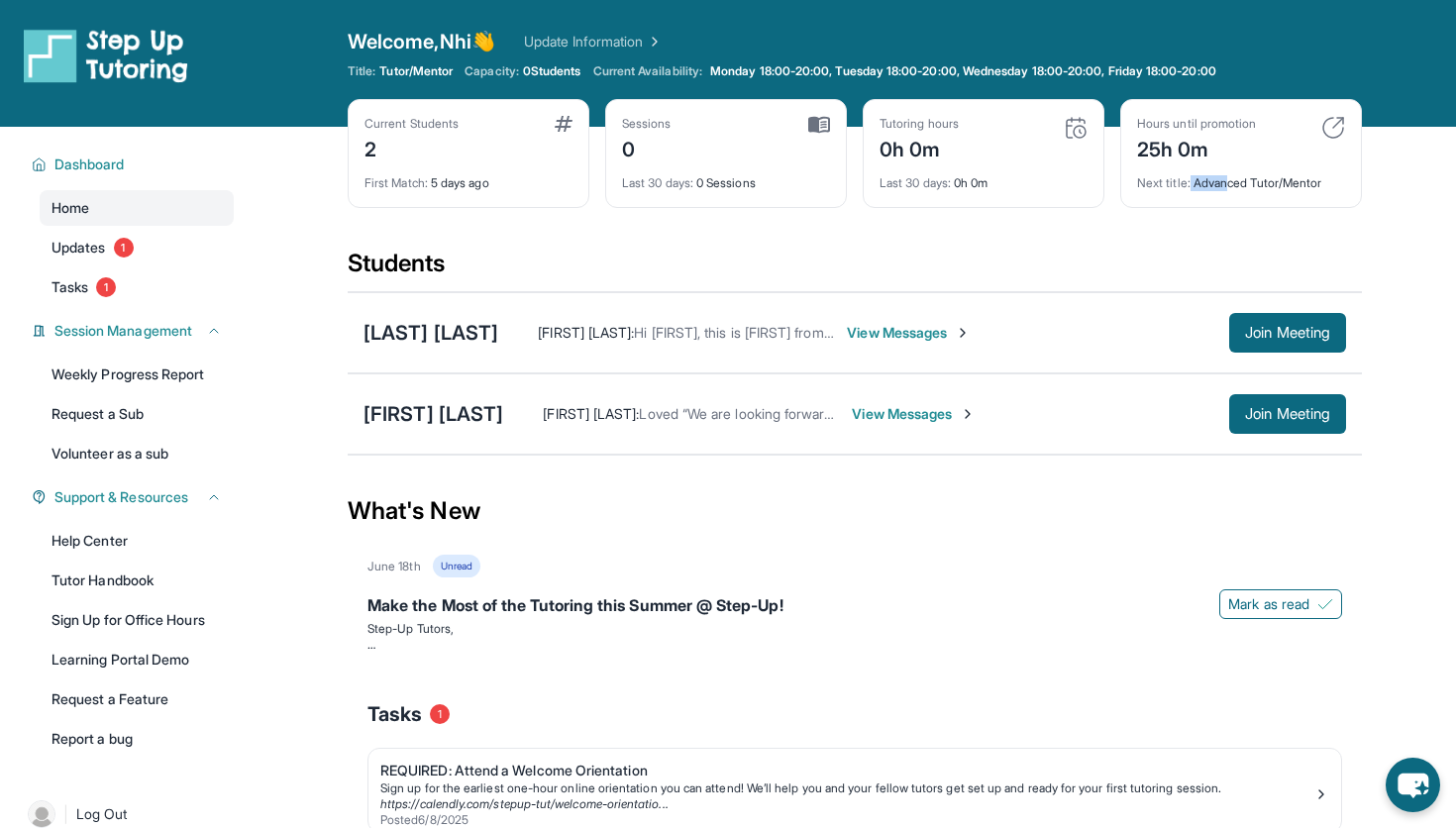 drag, startPoint x: 1228, startPoint y: 188, endPoint x: 1187, endPoint y: 188, distance: 41 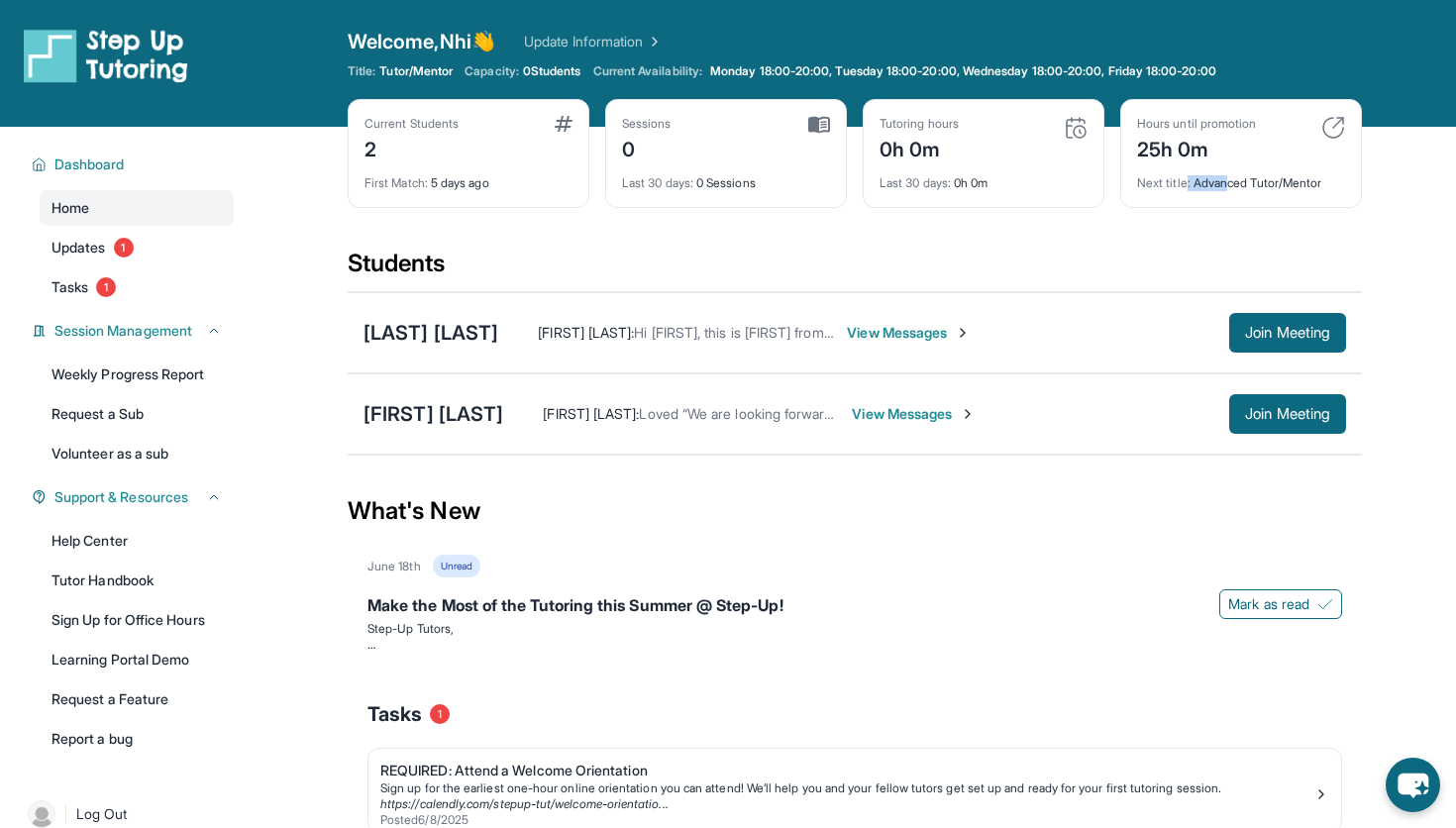 click on "25h 0m" at bounding box center [1196, 148] 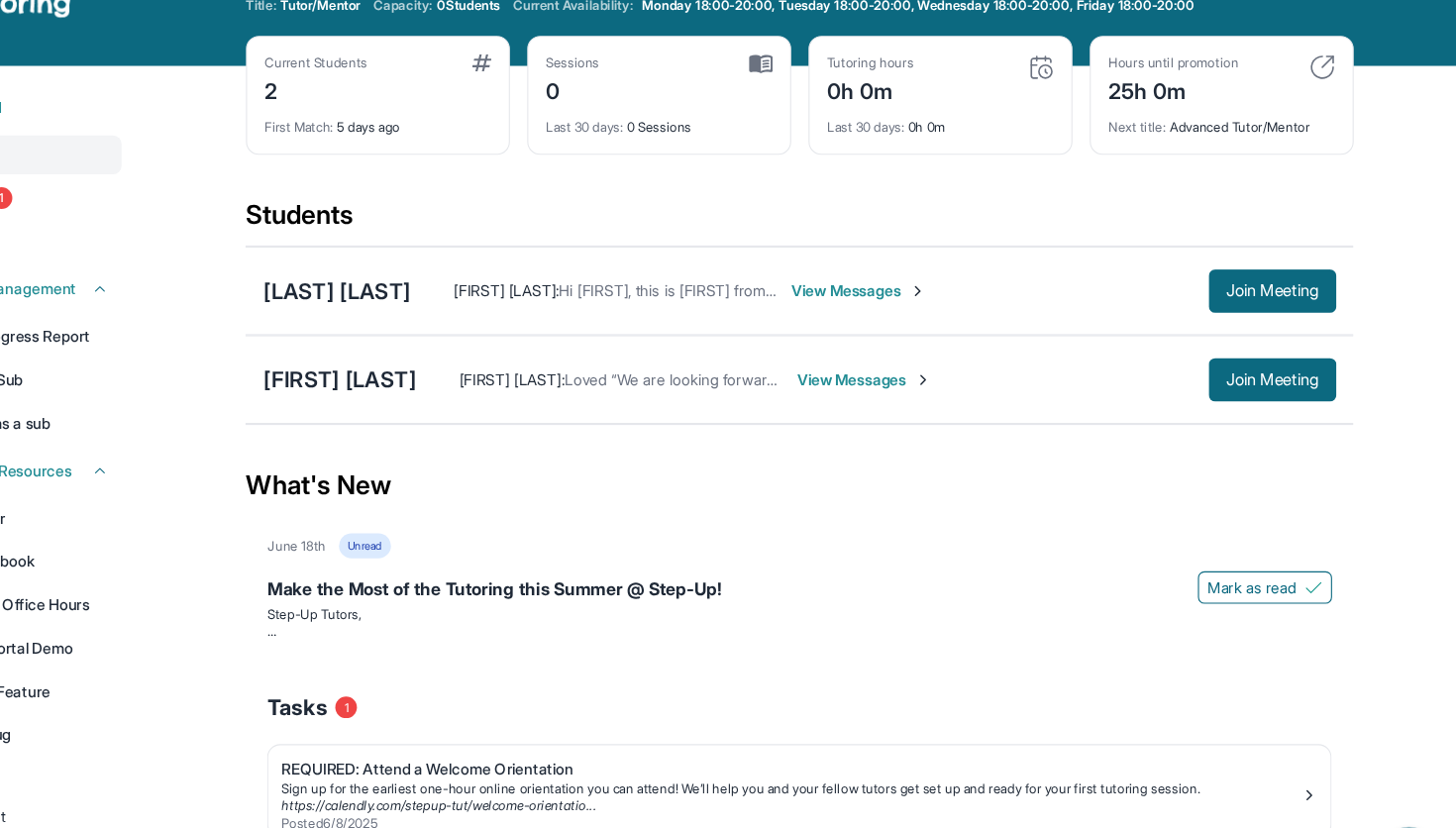 scroll, scrollTop: 38, scrollLeft: 0, axis: vertical 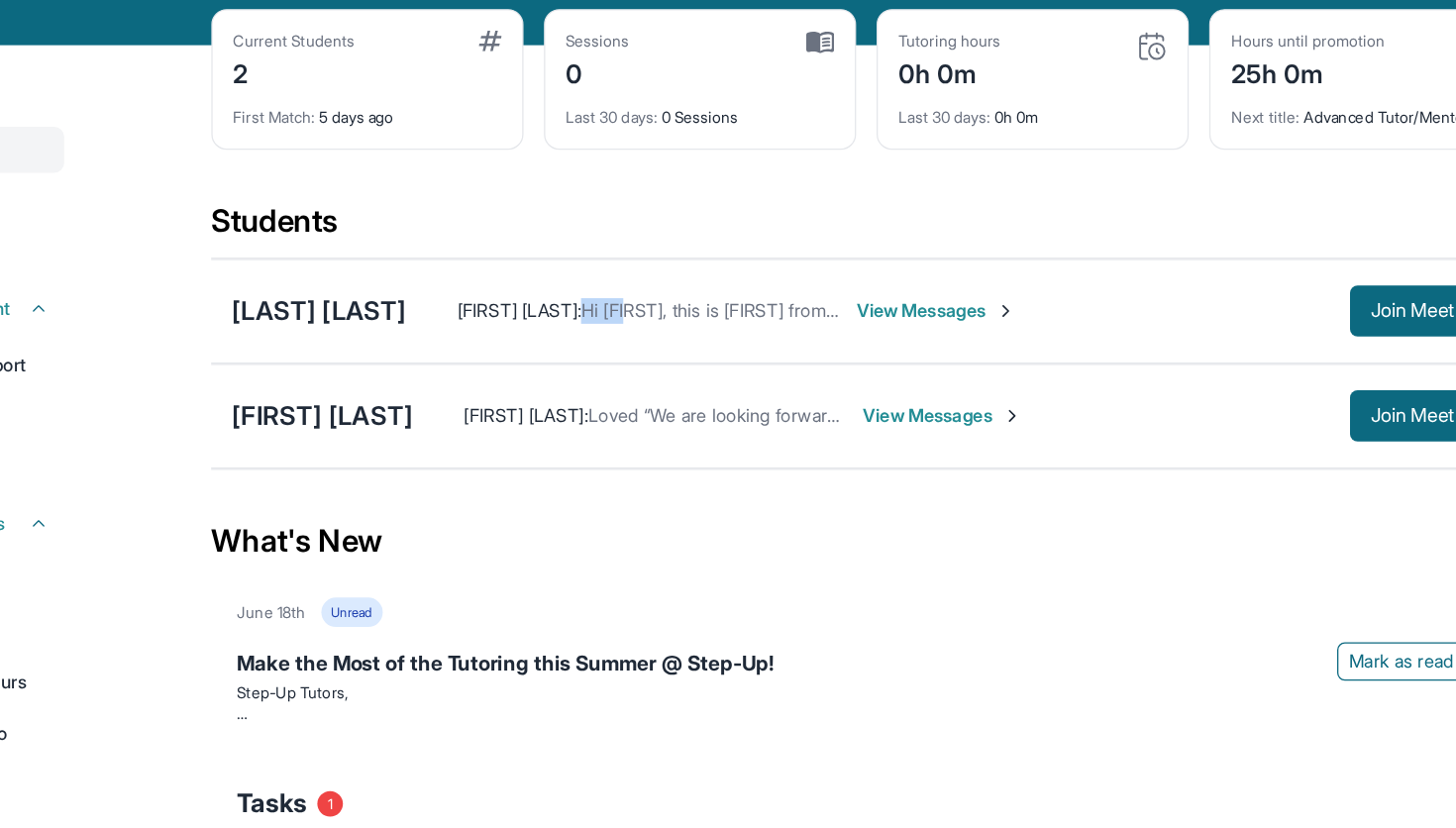 drag, startPoint x: 648, startPoint y: 290, endPoint x: 601, endPoint y: 290, distance: 47 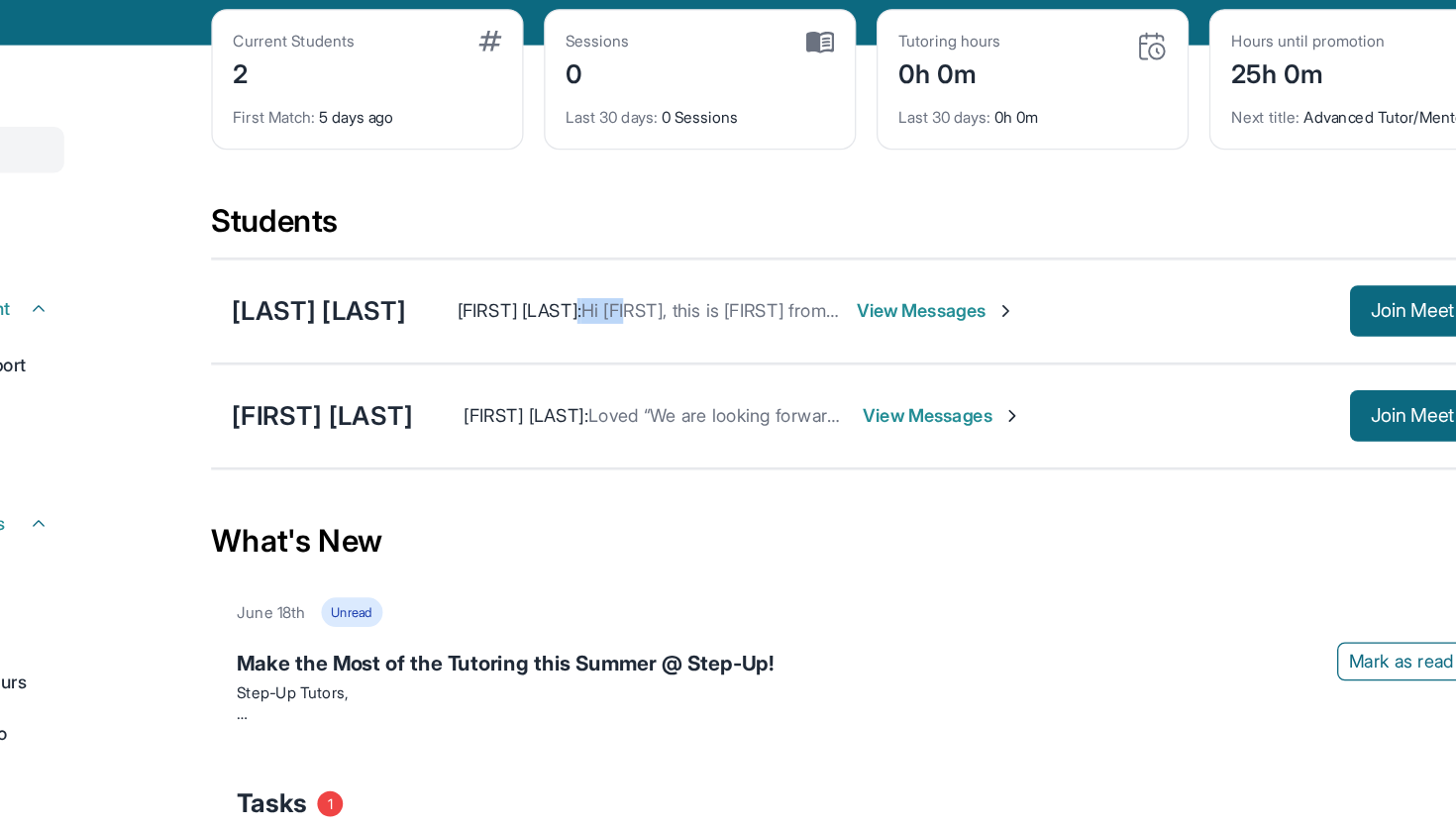 click on "Hi [FIRST], this is [FIRST] from Step-up tutoring. I will be tutoring for [LAST]. The times work for me. We can start next Monday!" at bounding box center [1030, 294] 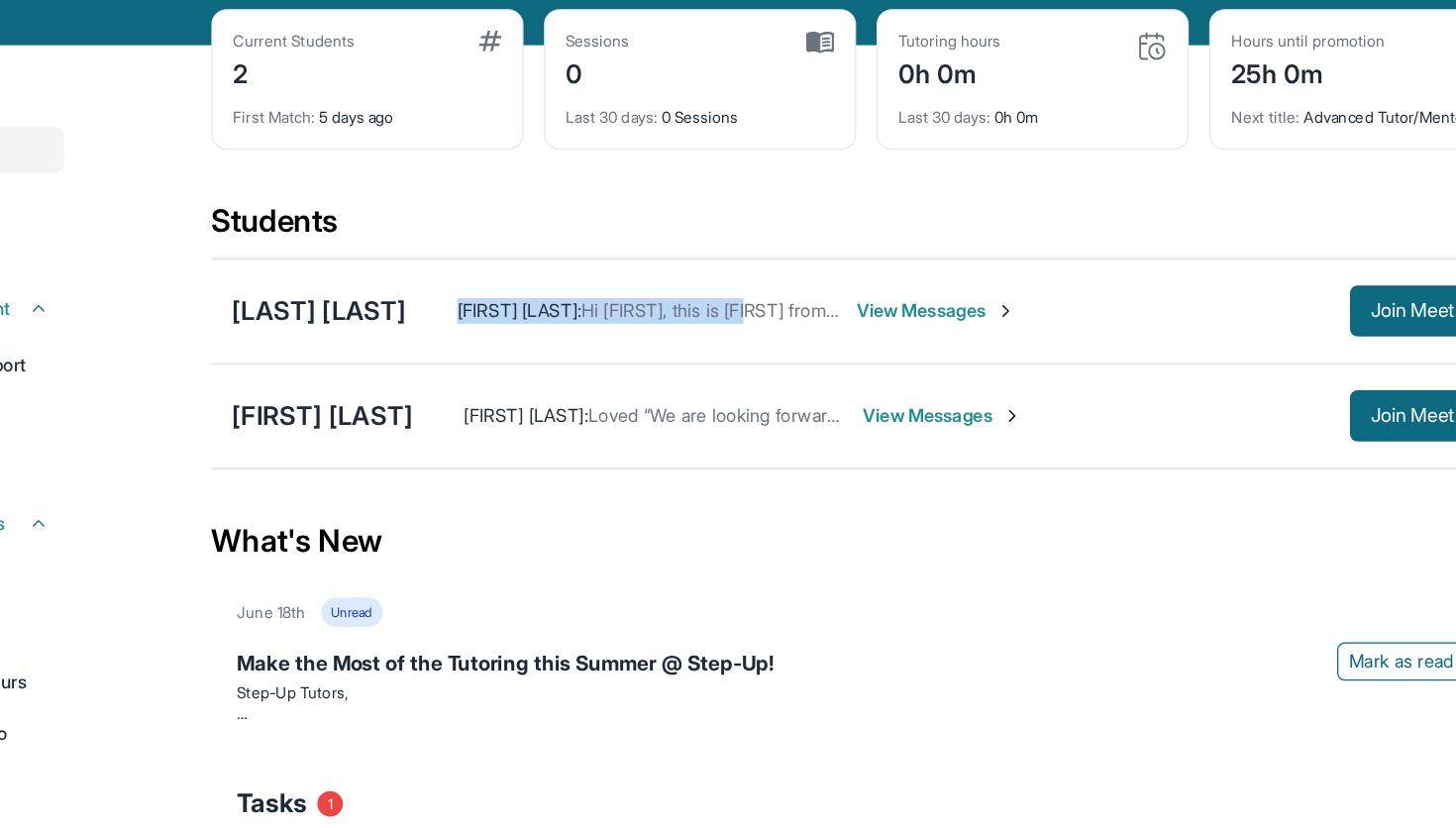 drag, startPoint x: 561, startPoint y: 295, endPoint x: 748, endPoint y: 295, distance: 187 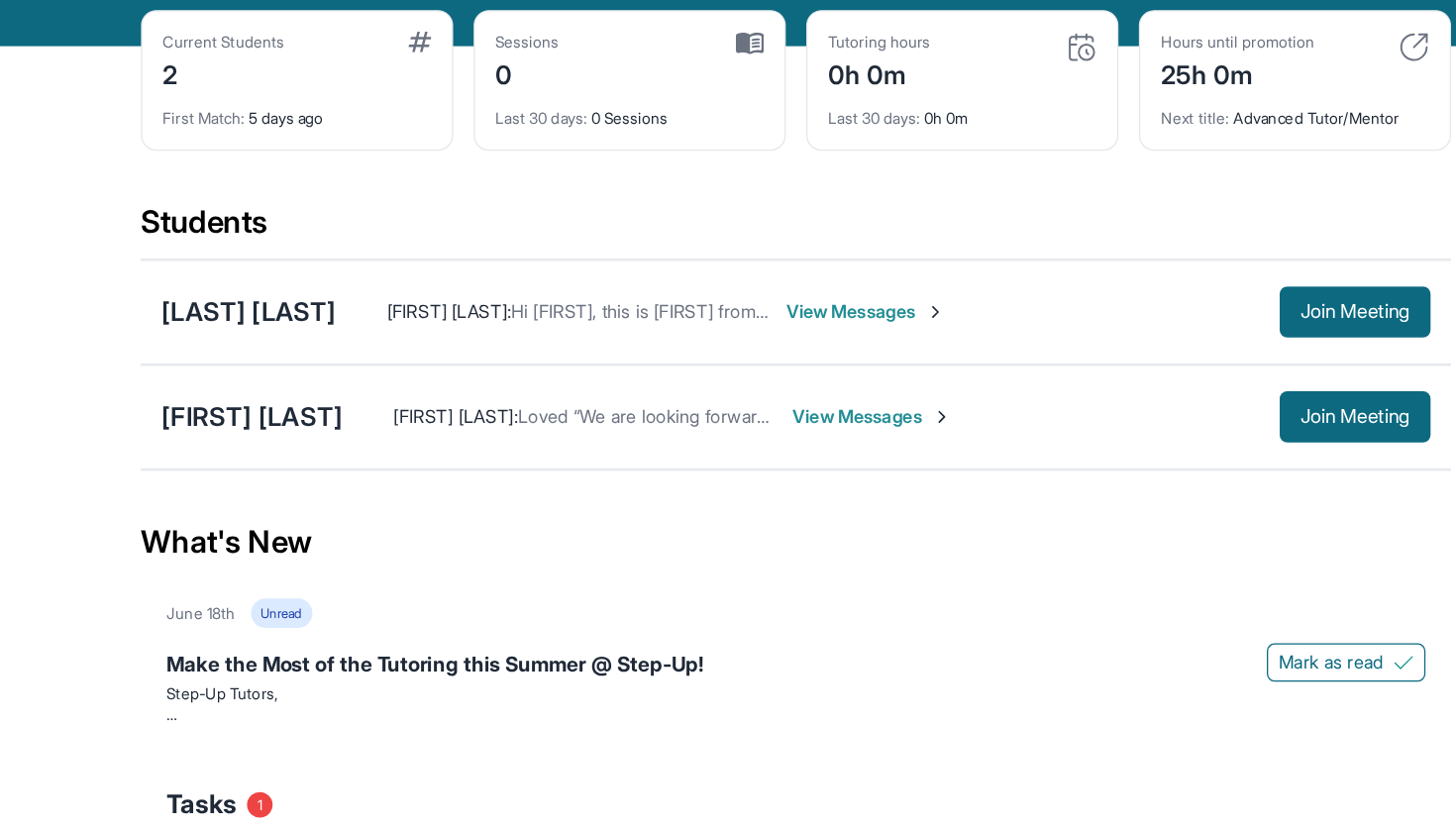 click on "[LAST] [LAST] [FIRST] [LAST] : Hi [FIRST], this is [FIRST] from Step-up tutoring. I will be tutoring for [LAST]. The times work for me. We can start next Monday! View Messages Join Meeting" at bounding box center (855, 295) 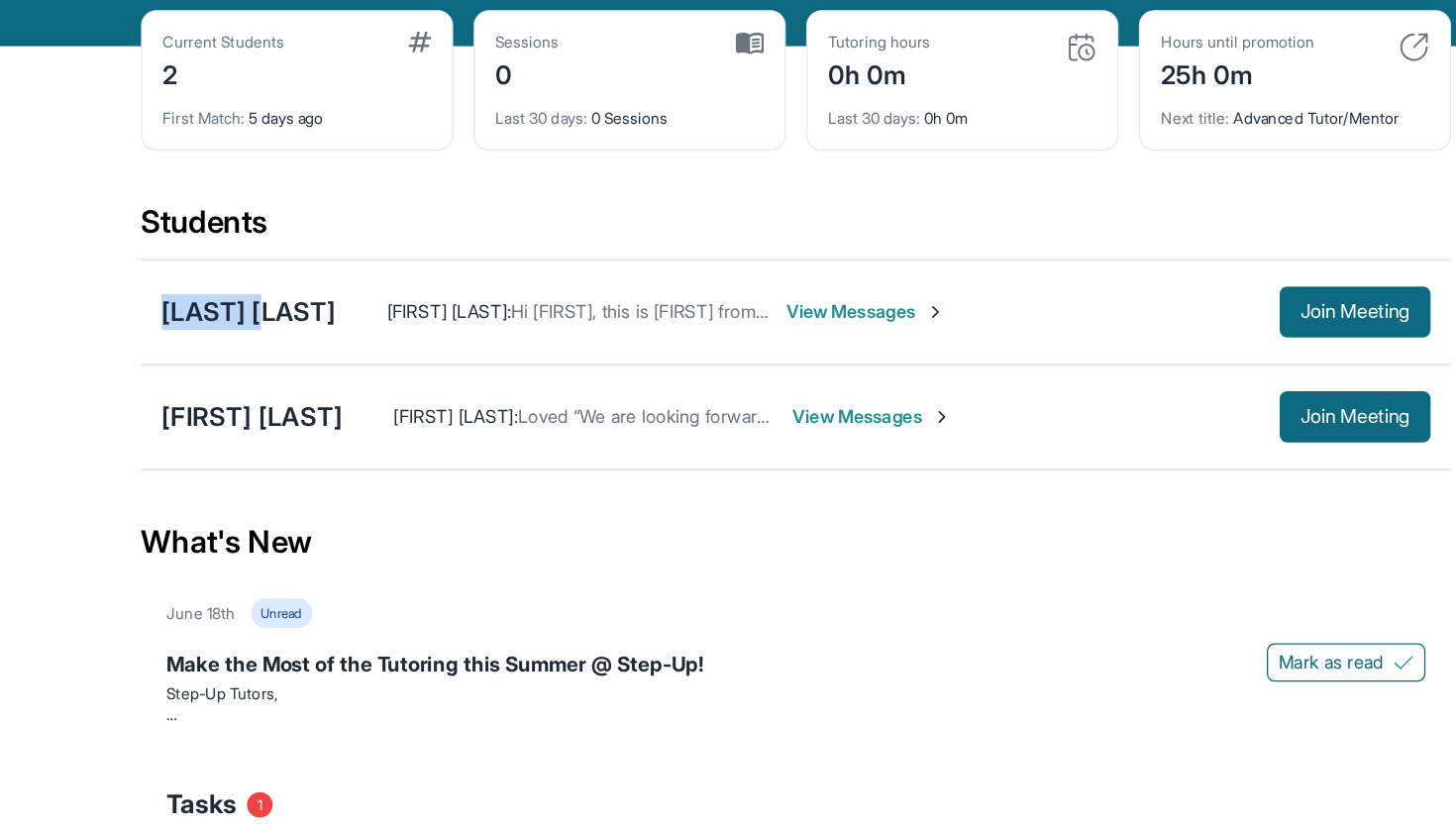 drag, startPoint x: 444, startPoint y: 306, endPoint x: 620, endPoint y: 253, distance: 183.80696 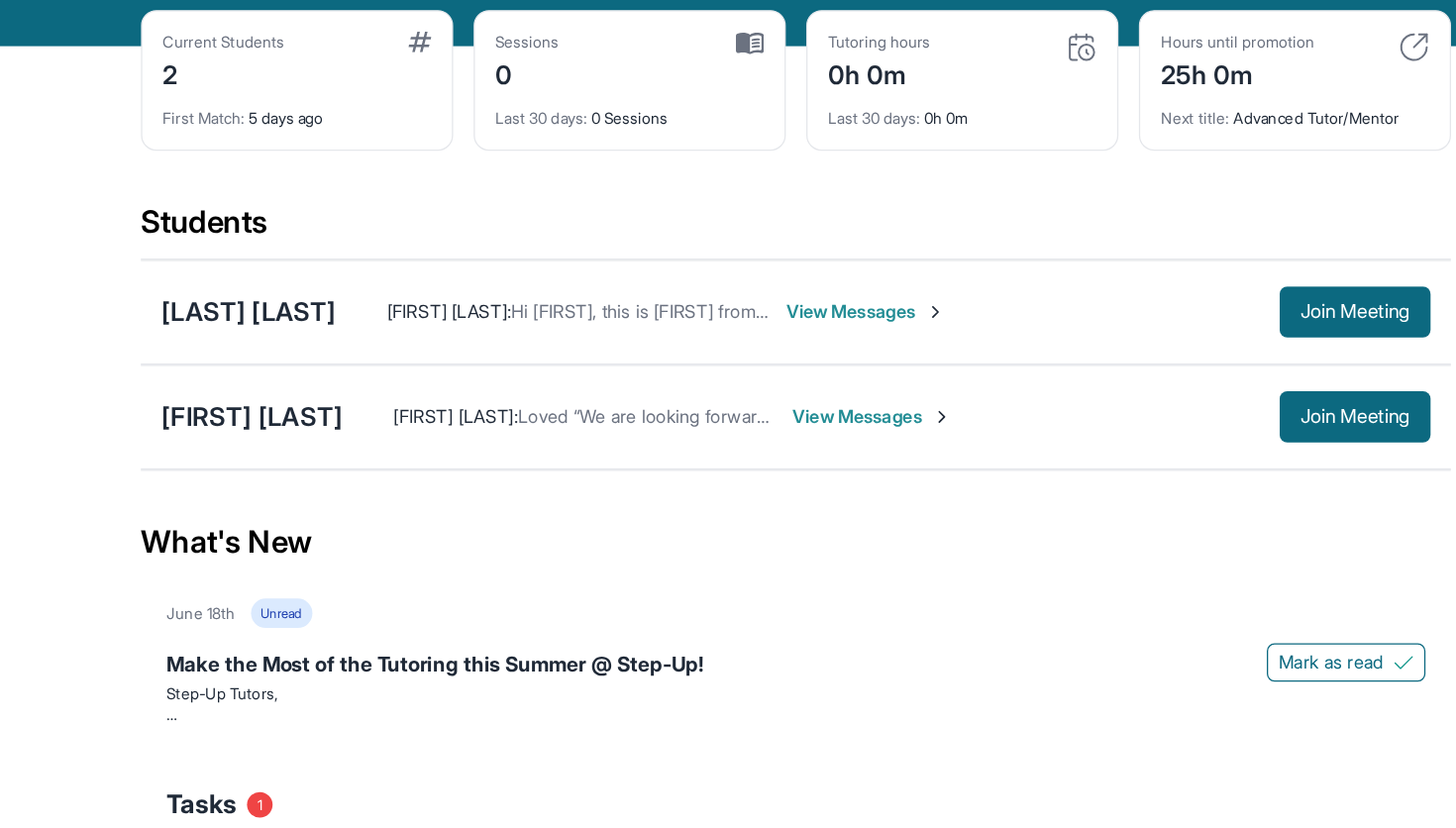 click on "[FIRST] [LAST] : Hi [FIRST], this is [FIRST] from Step-up tutoring. I will be tutoring for [LAST]. The times work for me. We can start next Monday!" at bounding box center (686, 295) 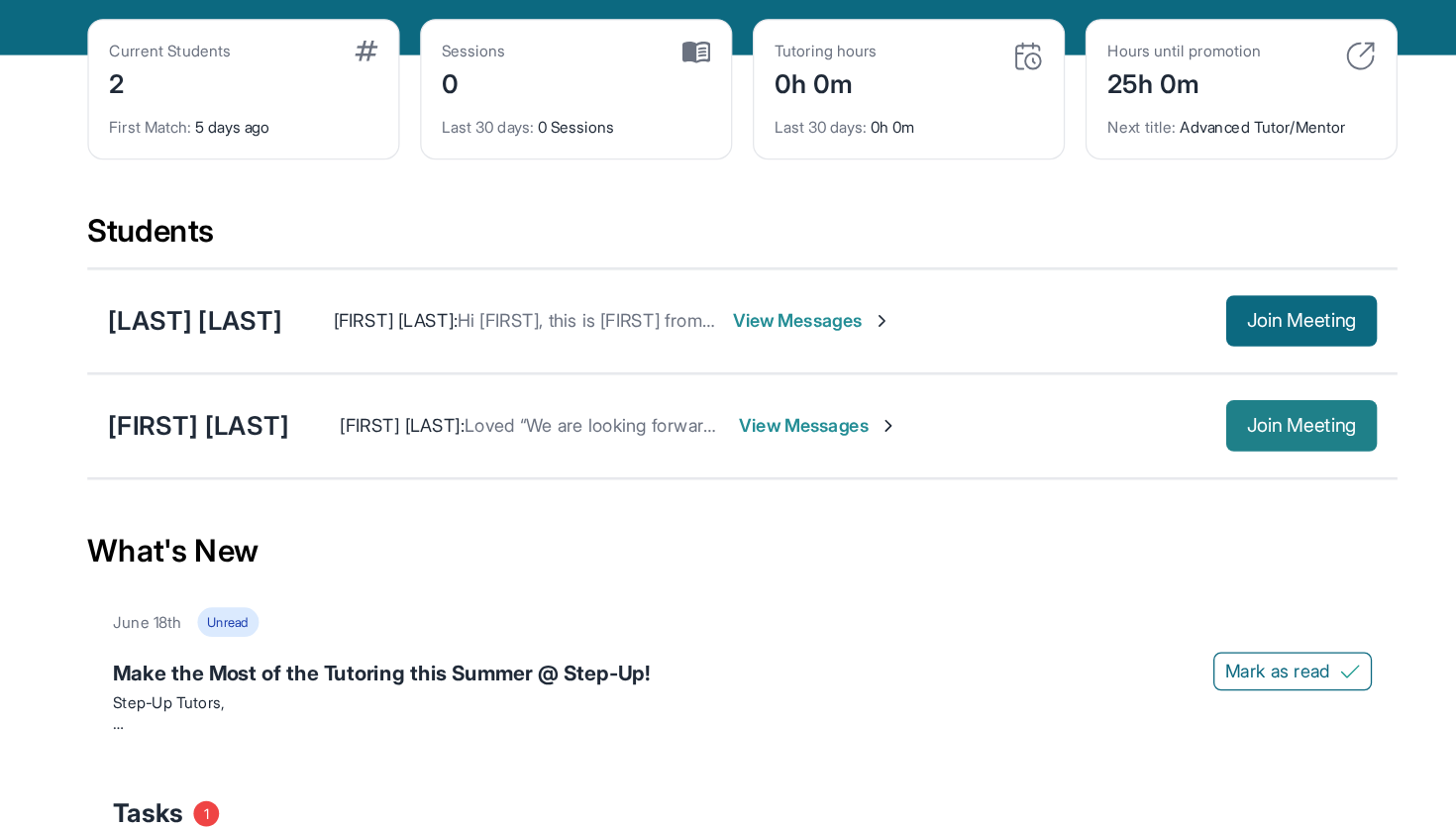click on "Join Meeting" at bounding box center (1288, 376) 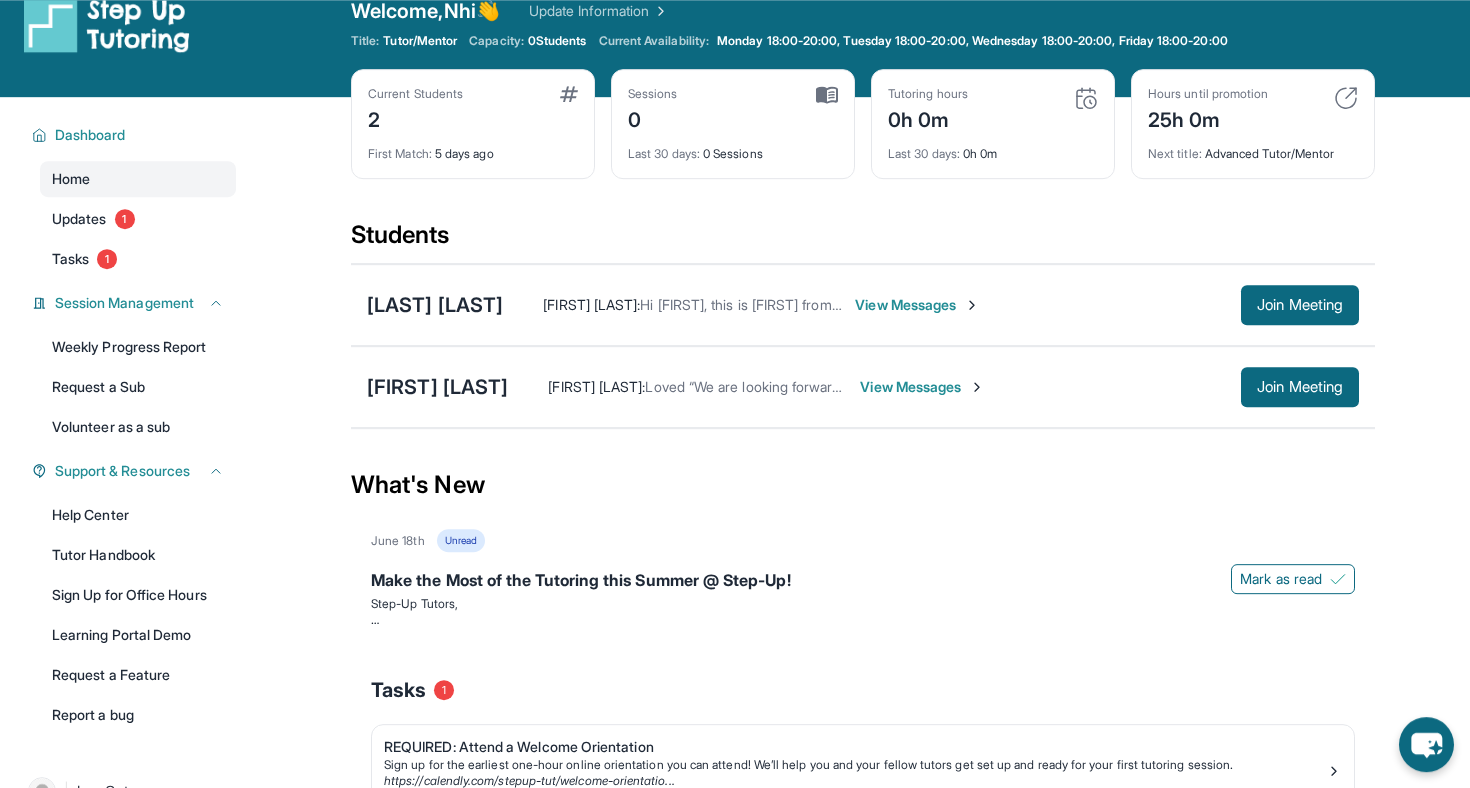 scroll, scrollTop: 0, scrollLeft: 0, axis: both 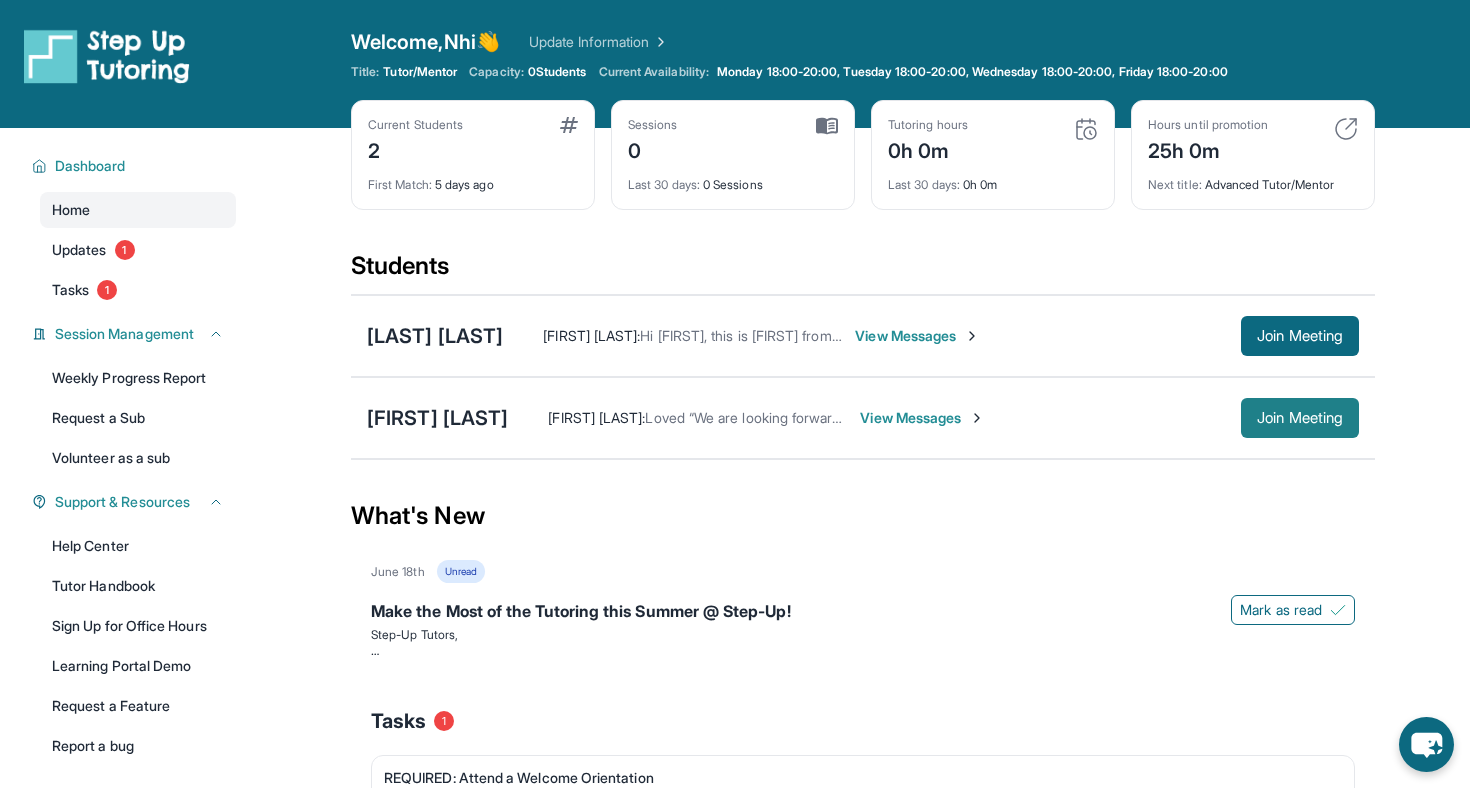 click on "Join Meeting" at bounding box center [1300, 418] 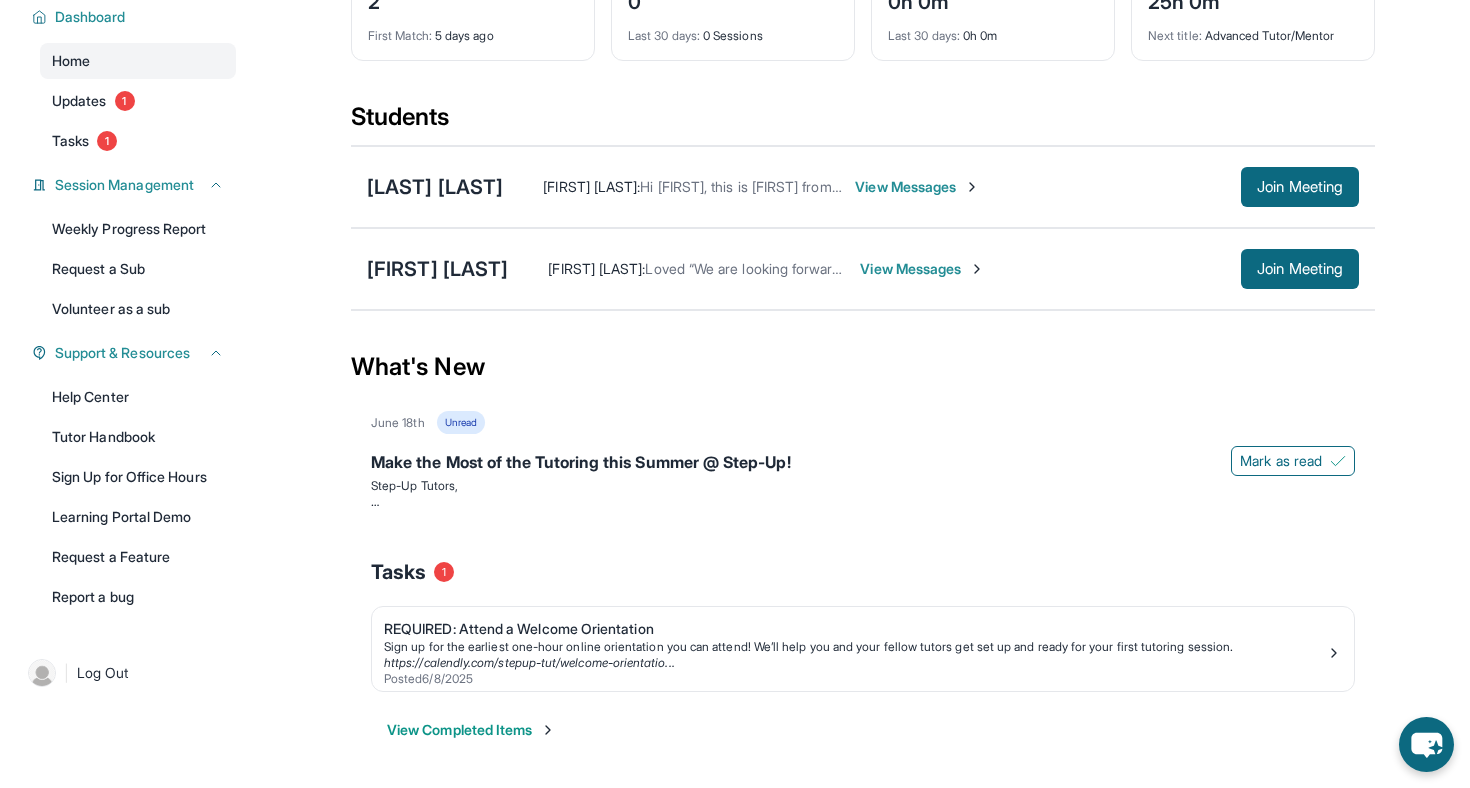 scroll, scrollTop: 78, scrollLeft: 0, axis: vertical 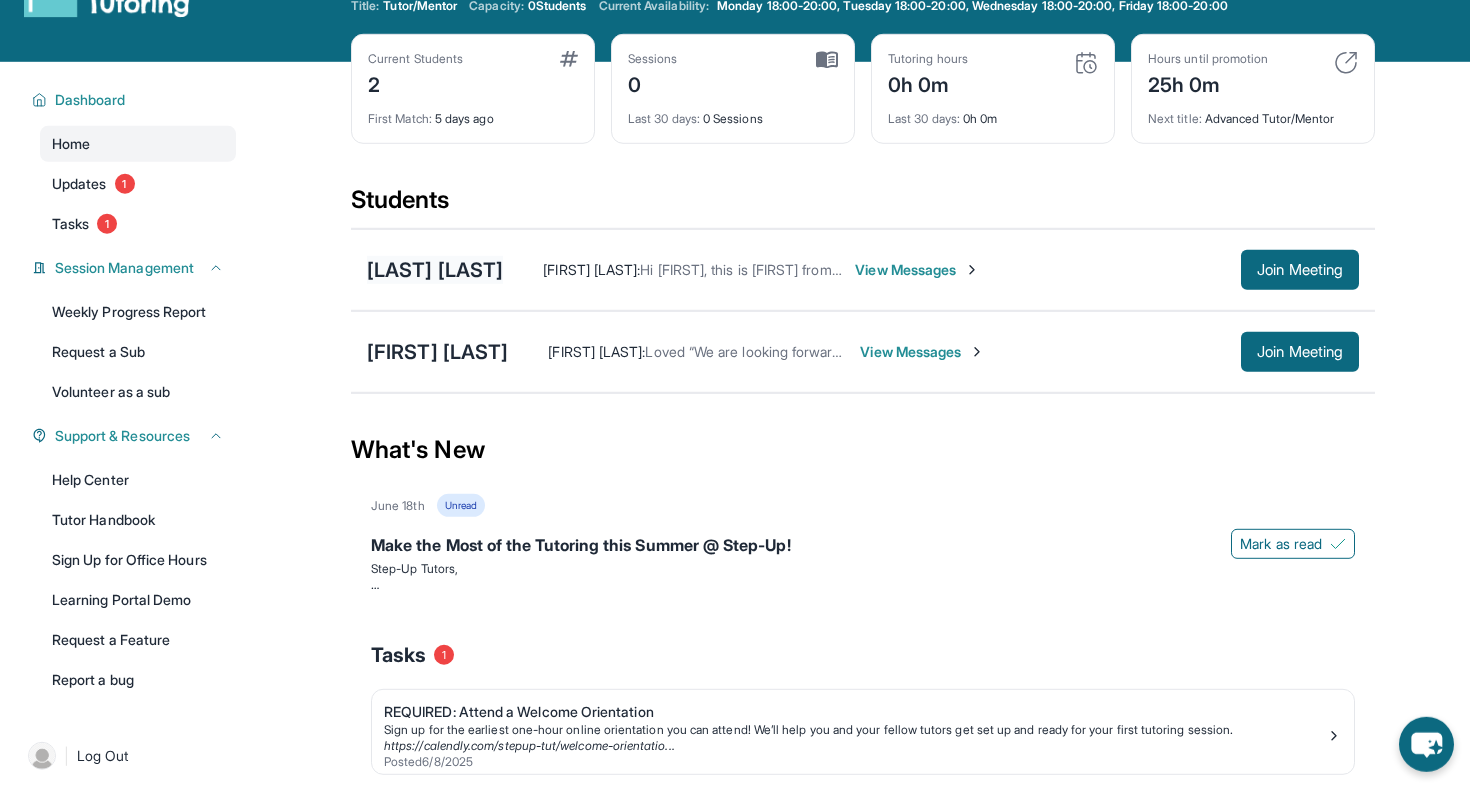 click on "[LAST] [LAST]" at bounding box center [435, 270] 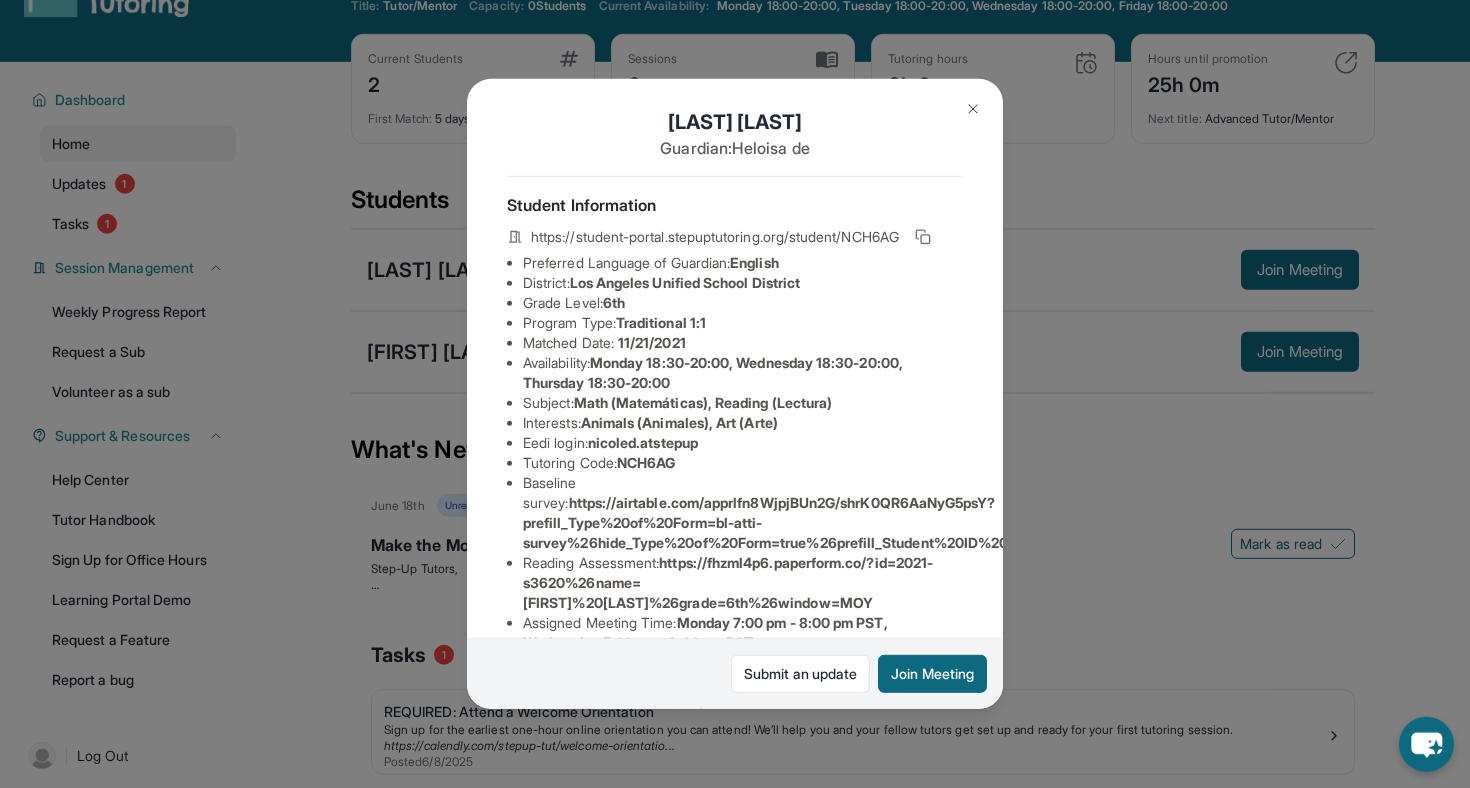 scroll, scrollTop: 16, scrollLeft: 0, axis: vertical 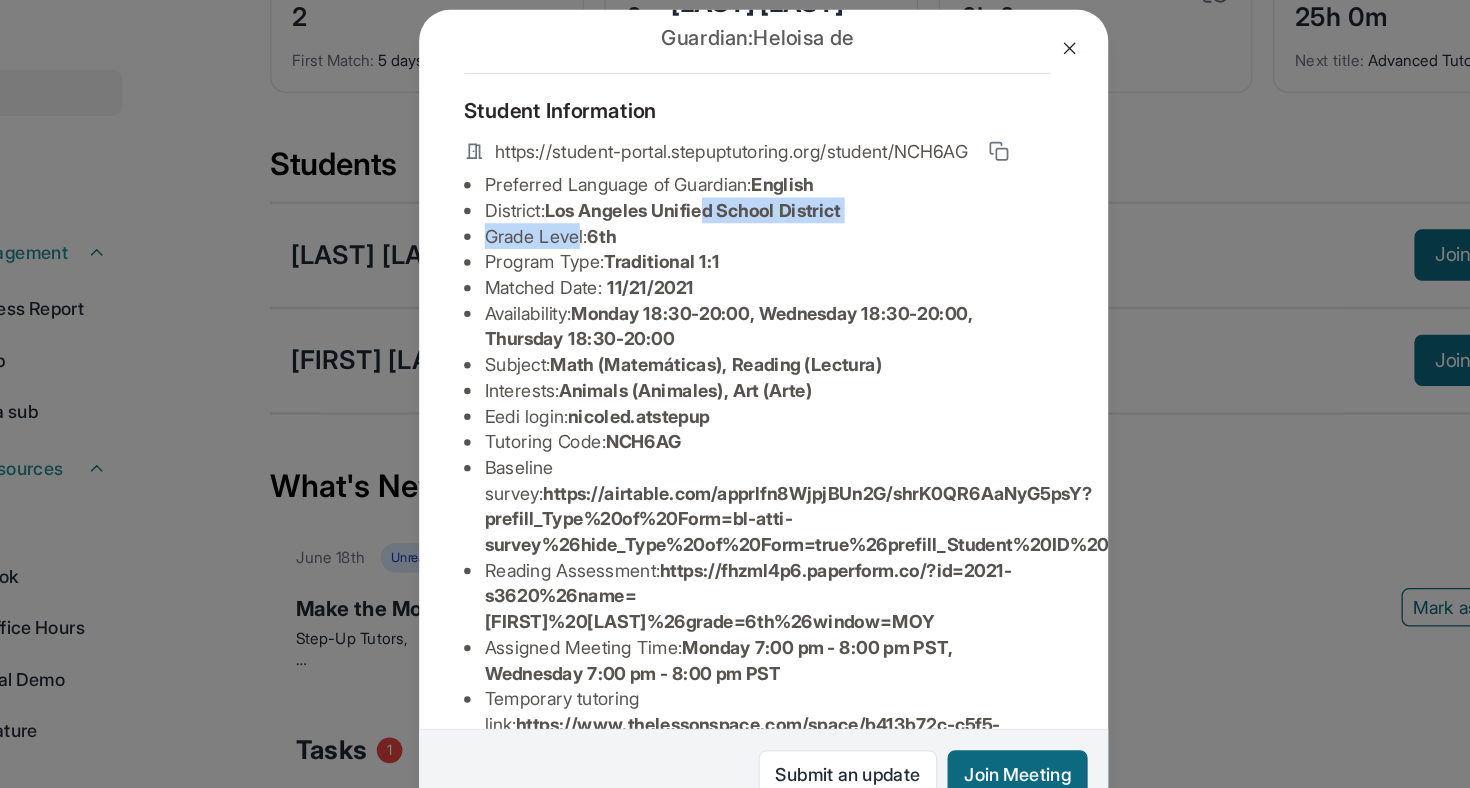 drag, startPoint x: 593, startPoint y: 246, endPoint x: 703, endPoint y: 241, distance: 110.11358 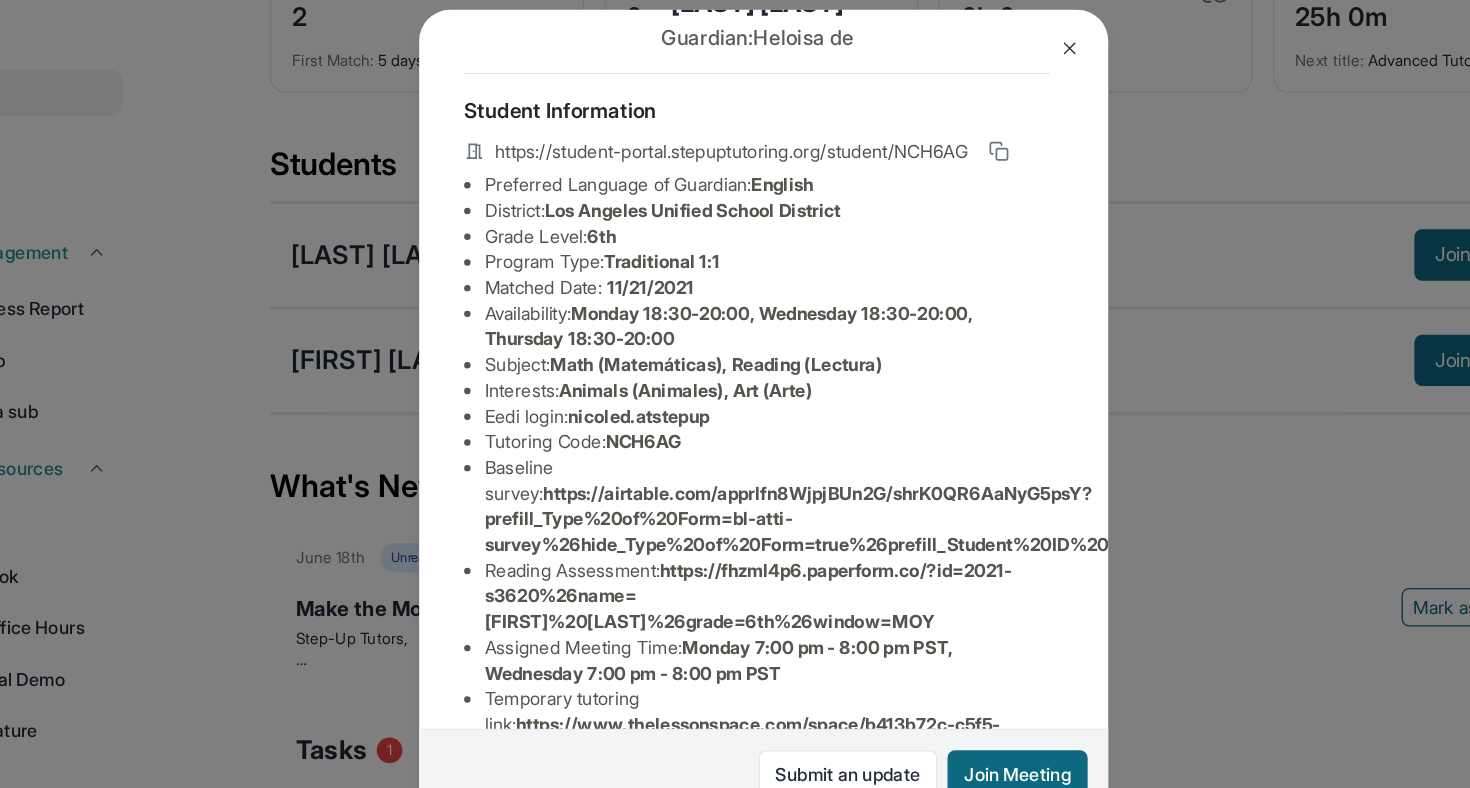 click on "Grade Level:  6th" at bounding box center (738, 255) 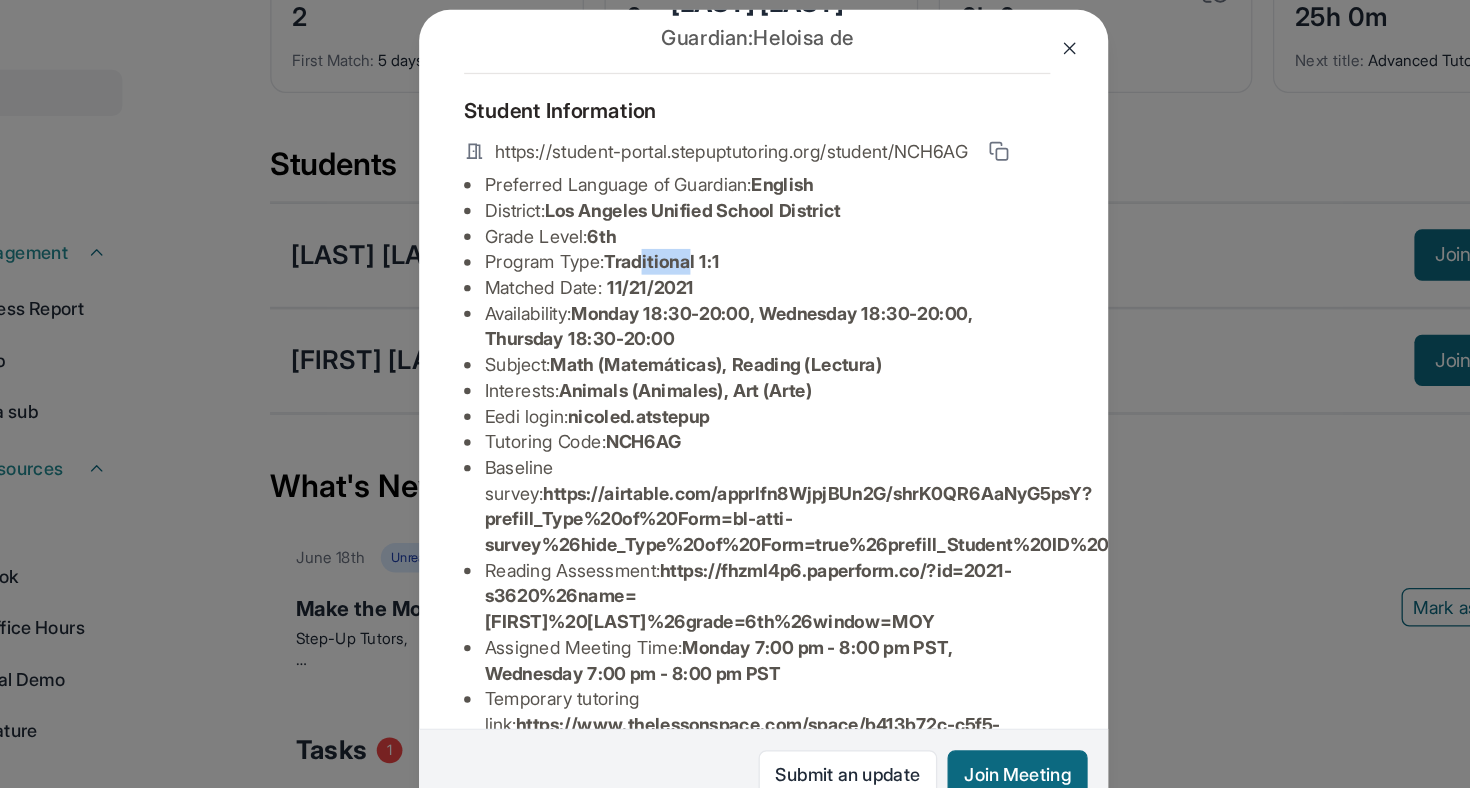 drag, startPoint x: 650, startPoint y: 272, endPoint x: 715, endPoint y: 272, distance: 65 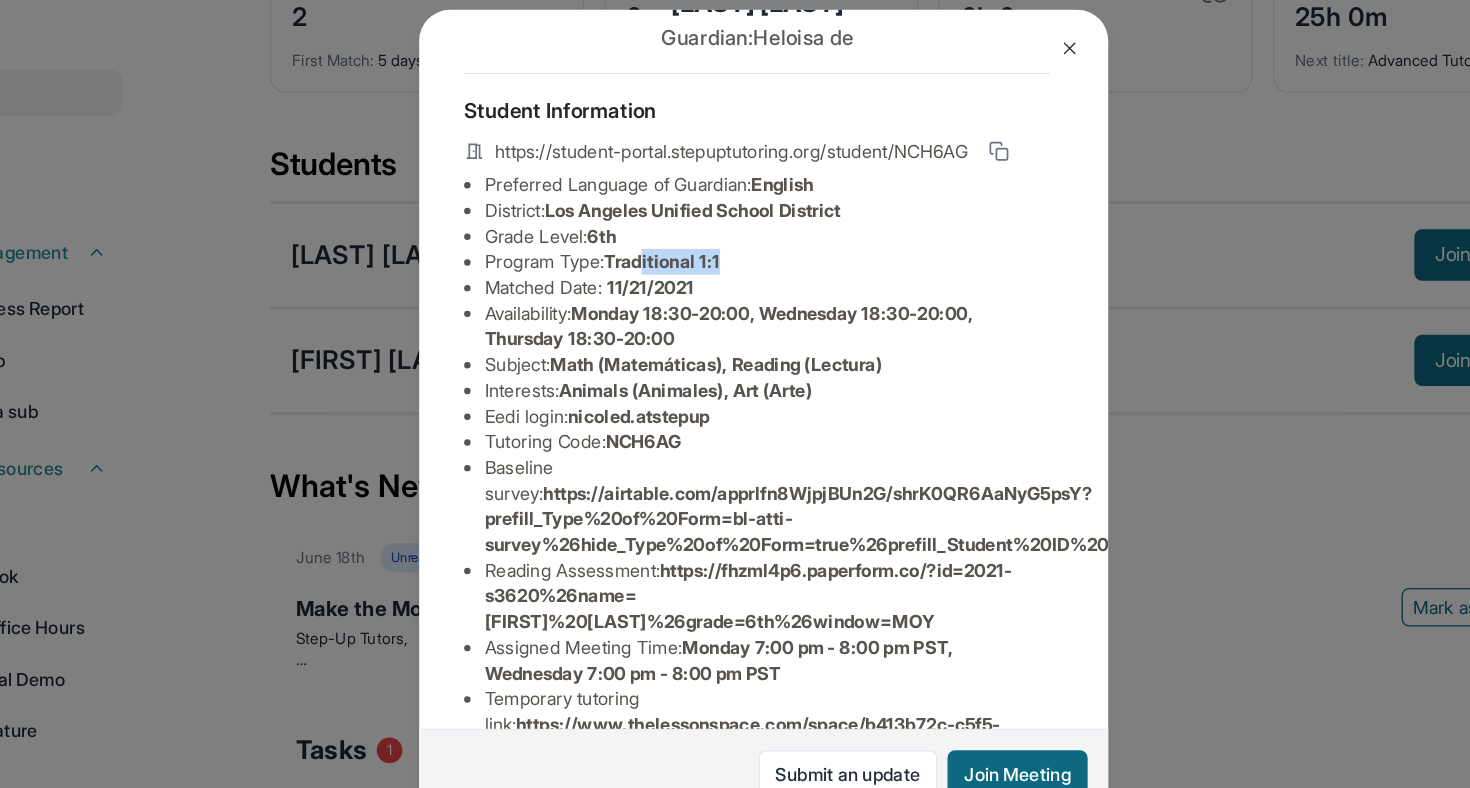 click on "Matched Date: 11/21/2021" at bounding box center (738, 295) 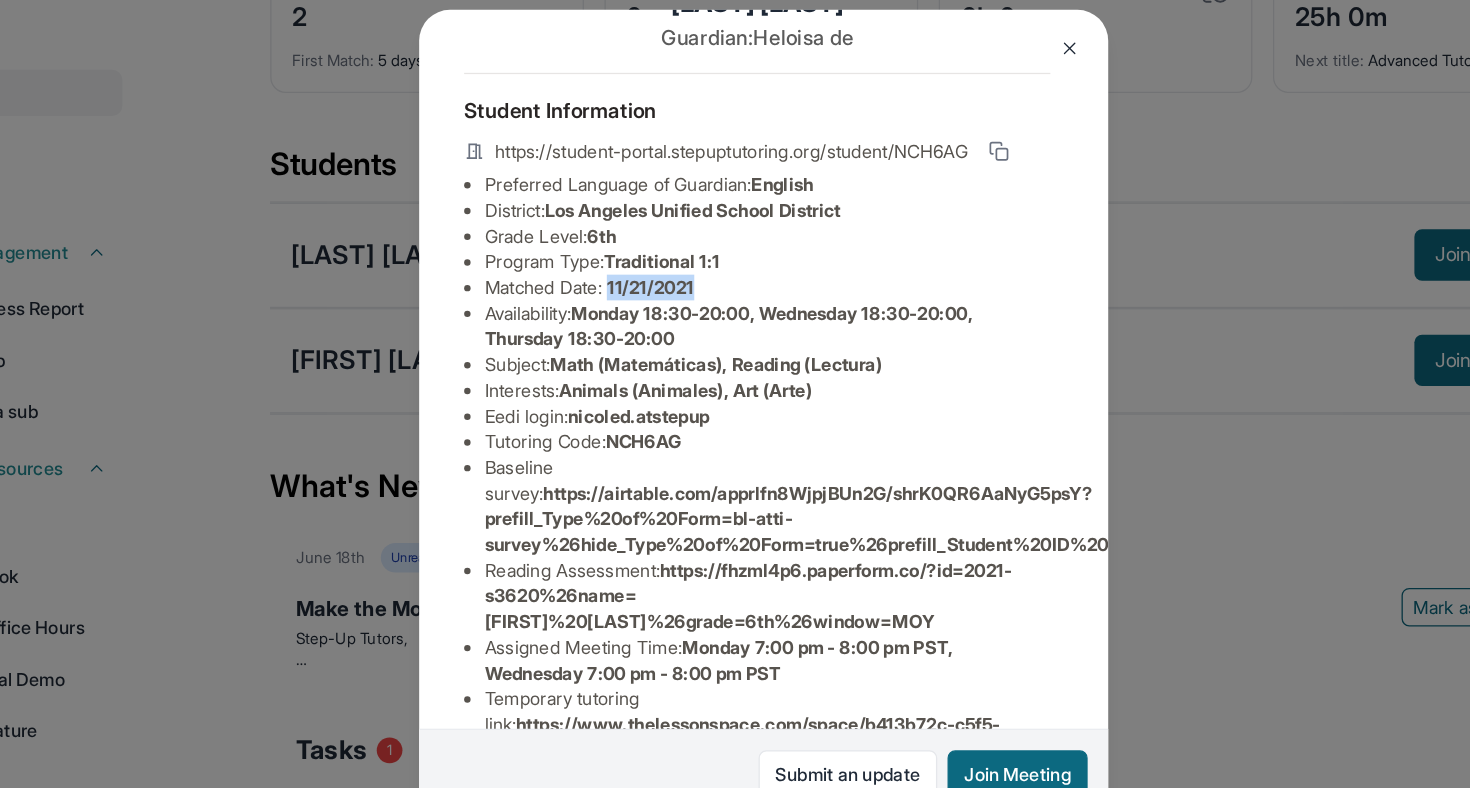 drag, startPoint x: 620, startPoint y: 297, endPoint x: 710, endPoint y: 297, distance: 90 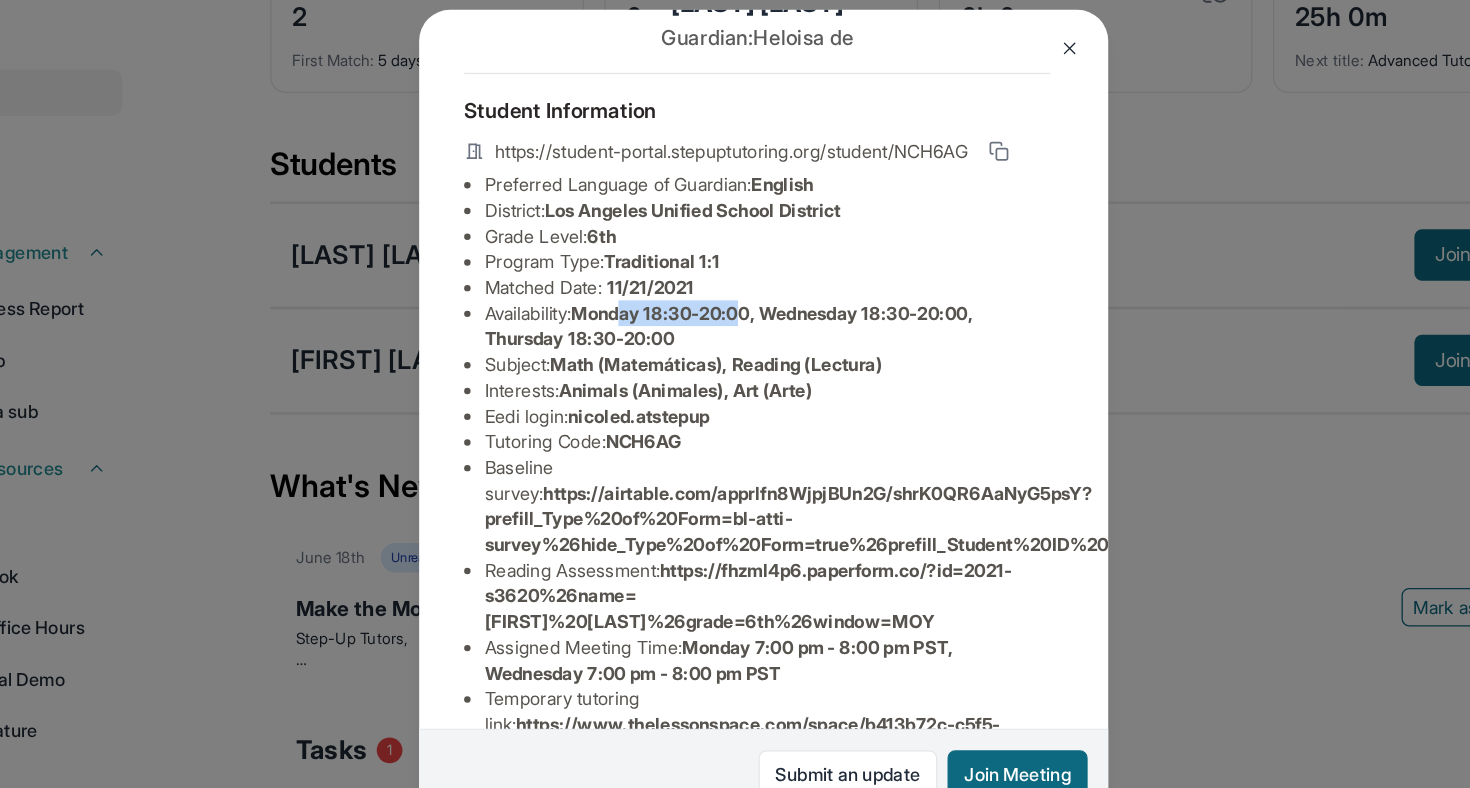 drag, startPoint x: 638, startPoint y: 317, endPoint x: 737, endPoint y: 319, distance: 99.0202 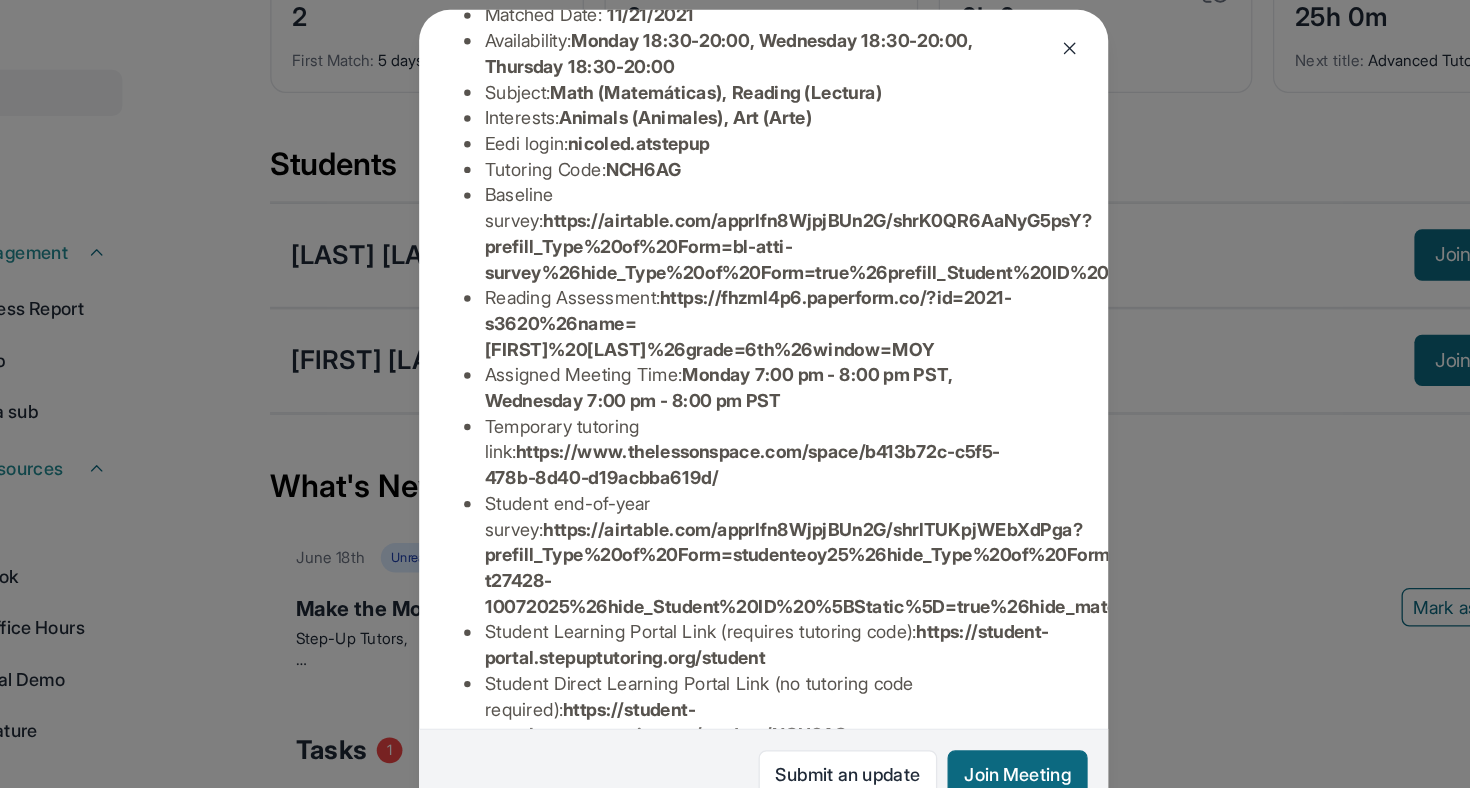 scroll, scrollTop: 0, scrollLeft: 5, axis: horizontal 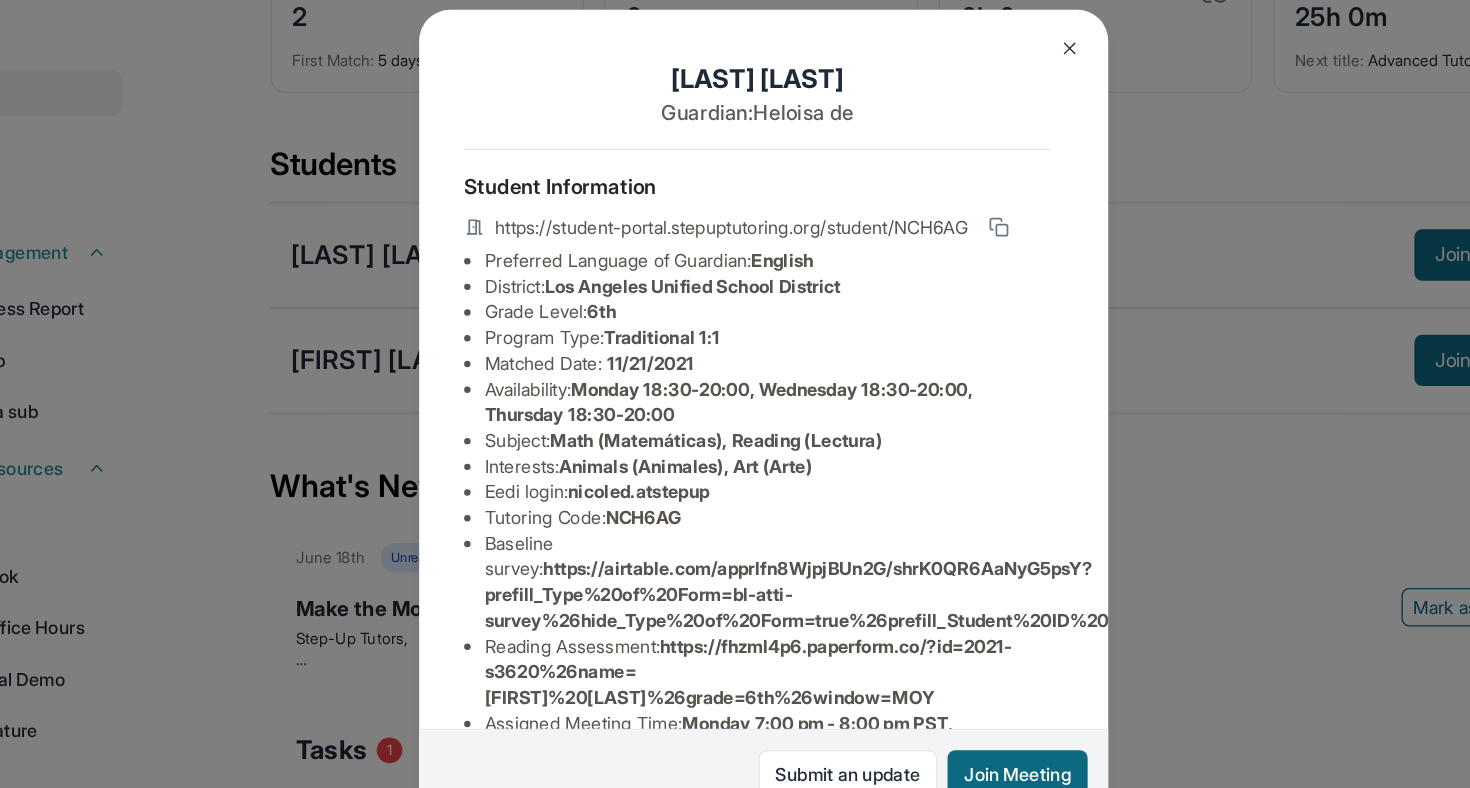 click at bounding box center (973, 109) 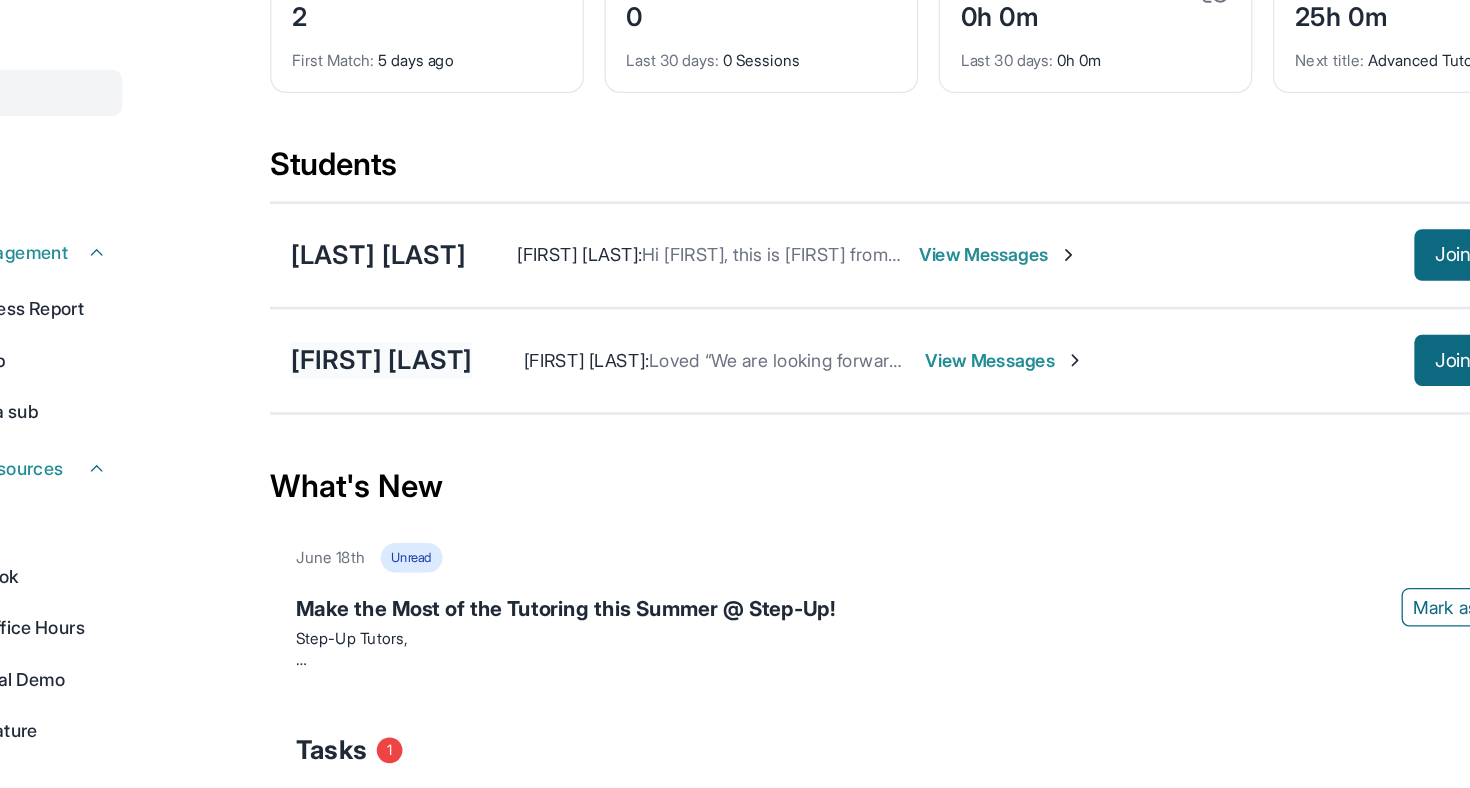 click on "[FIRST] [LAST]" at bounding box center [437, 352] 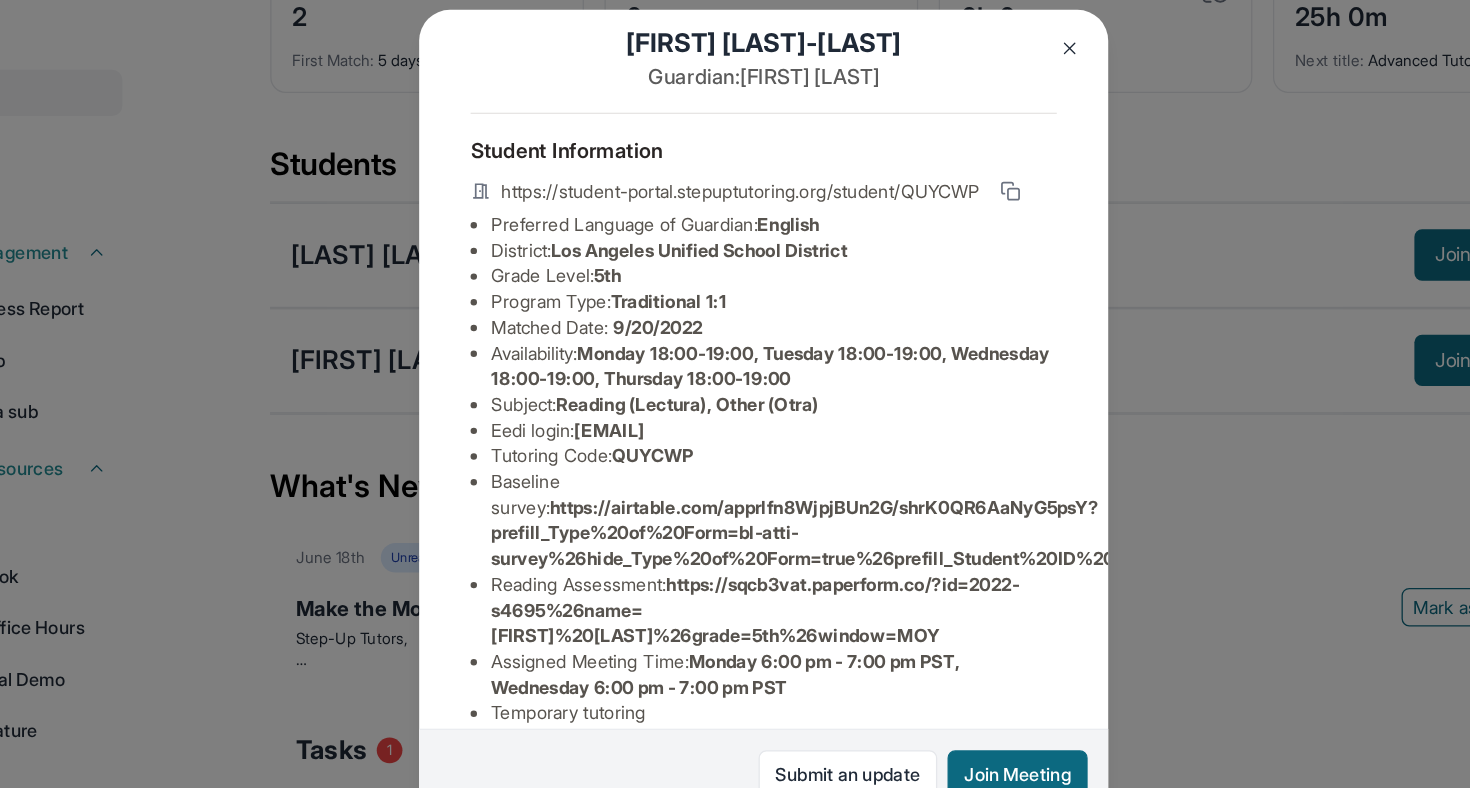 scroll, scrollTop: 29, scrollLeft: 0, axis: vertical 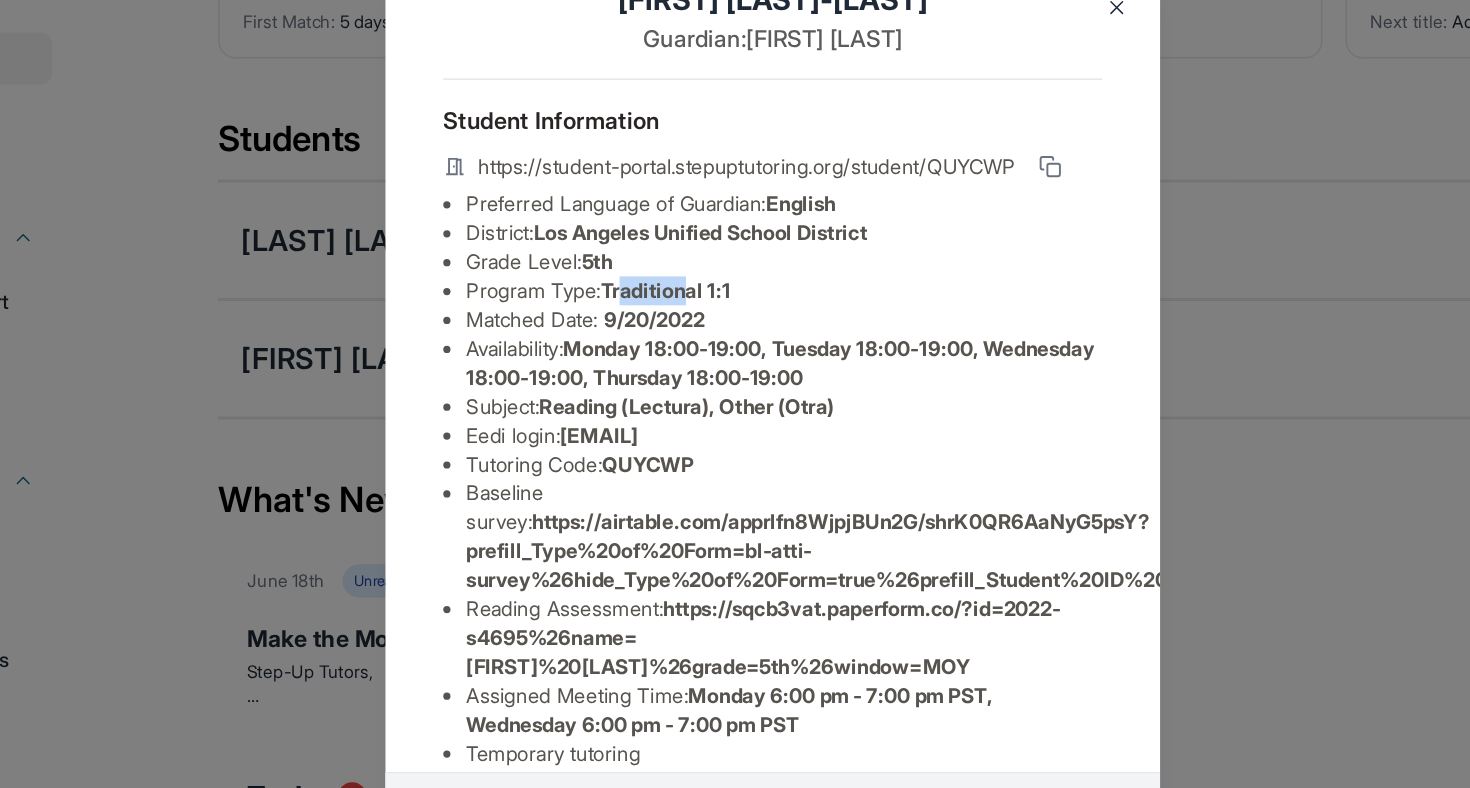 drag, startPoint x: 658, startPoint y: 314, endPoint x: 691, endPoint y: 315, distance: 33.01515 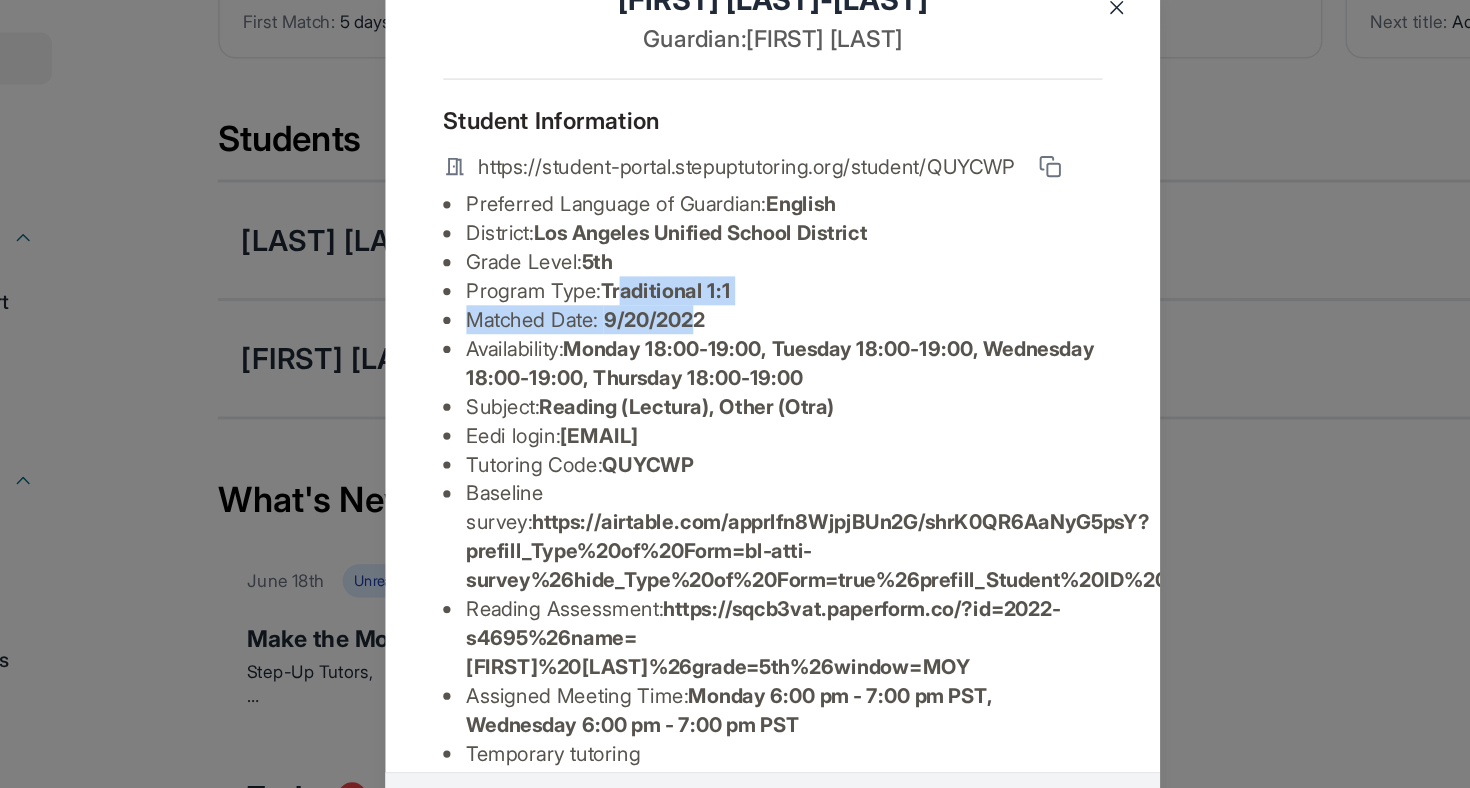 click on "9/20/2022" at bounding box center [653, 324] 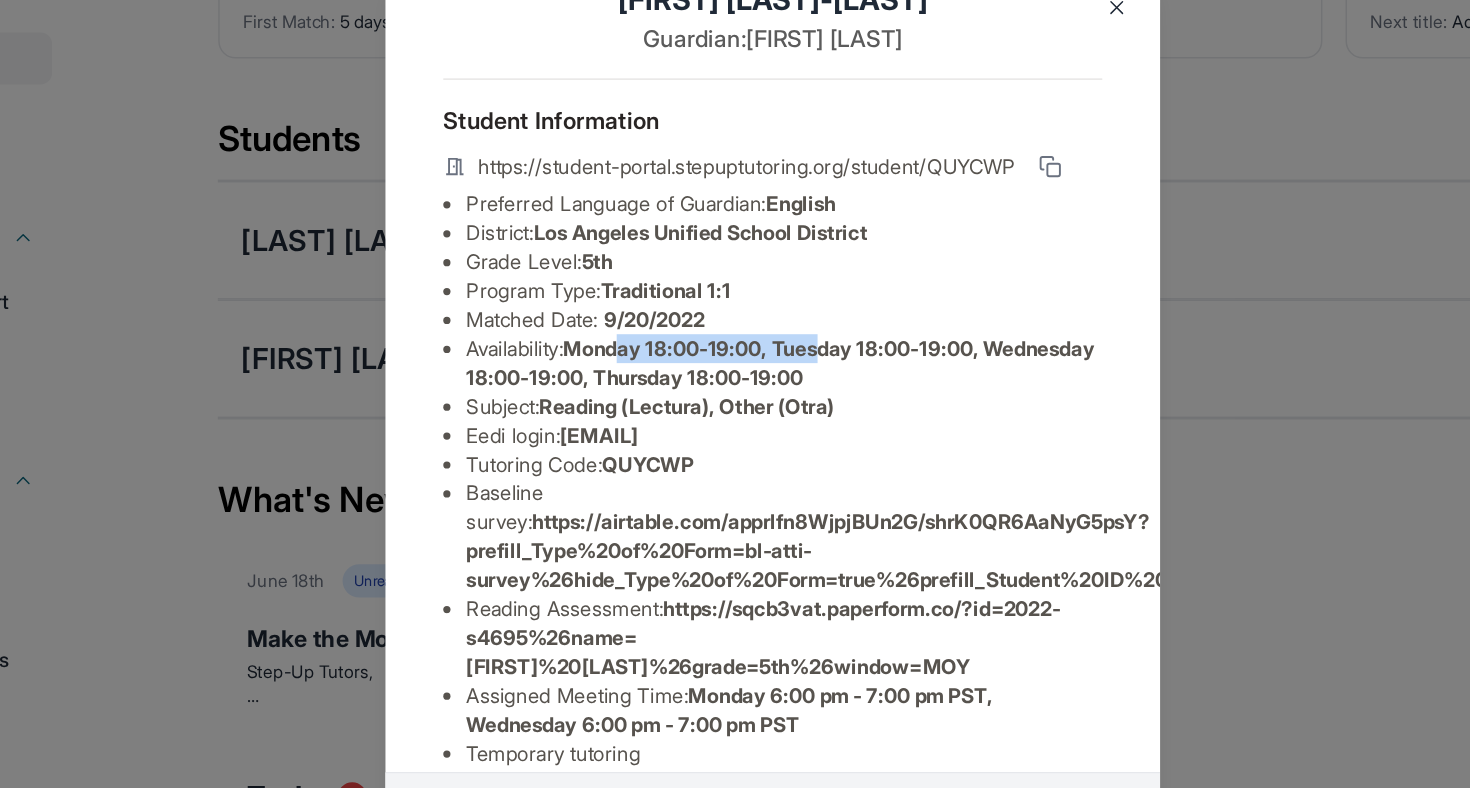 drag, startPoint x: 640, startPoint y: 348, endPoint x: 788, endPoint y: 350, distance: 148.01352 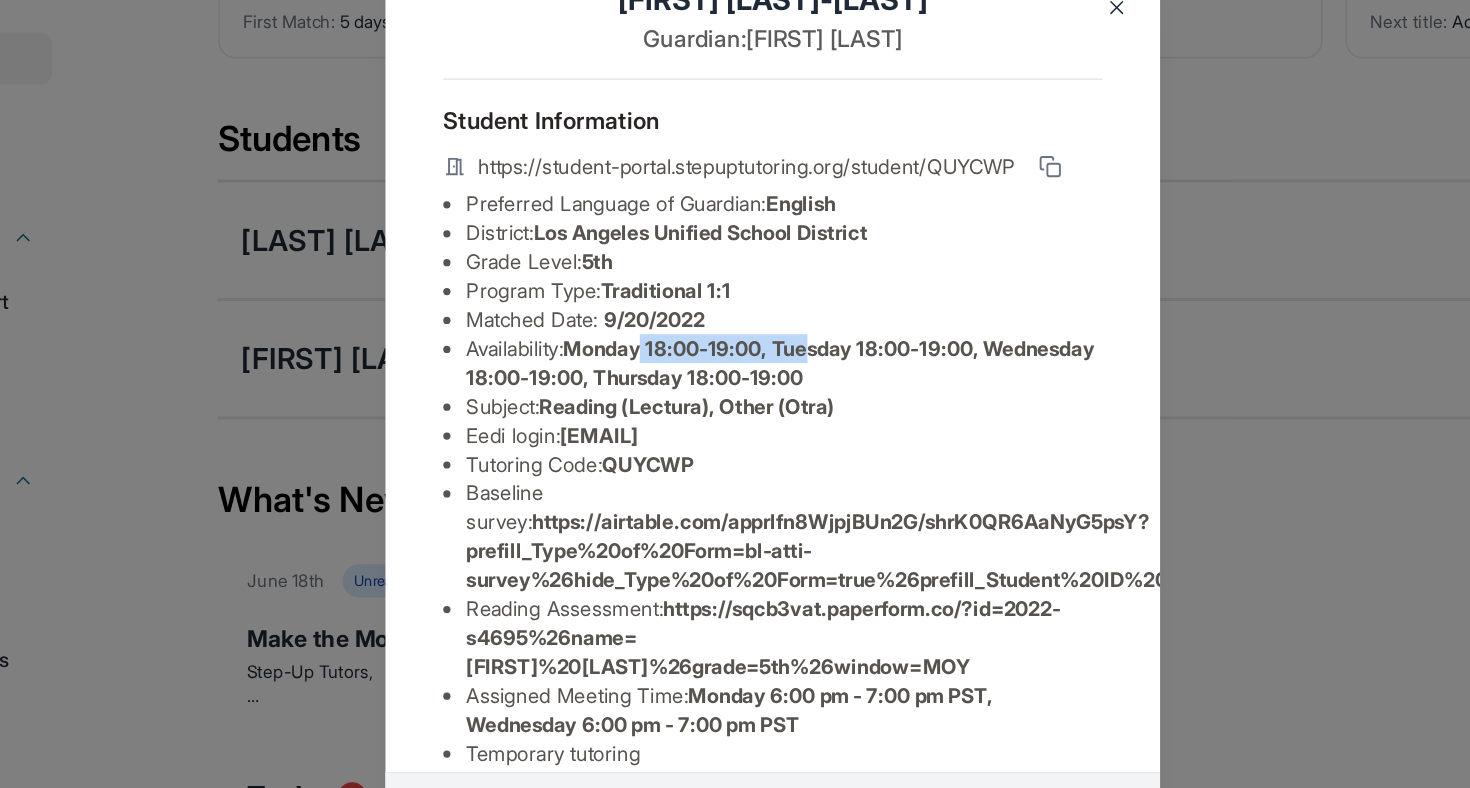 drag, startPoint x: 658, startPoint y: 345, endPoint x: 781, endPoint y: 345, distance: 123 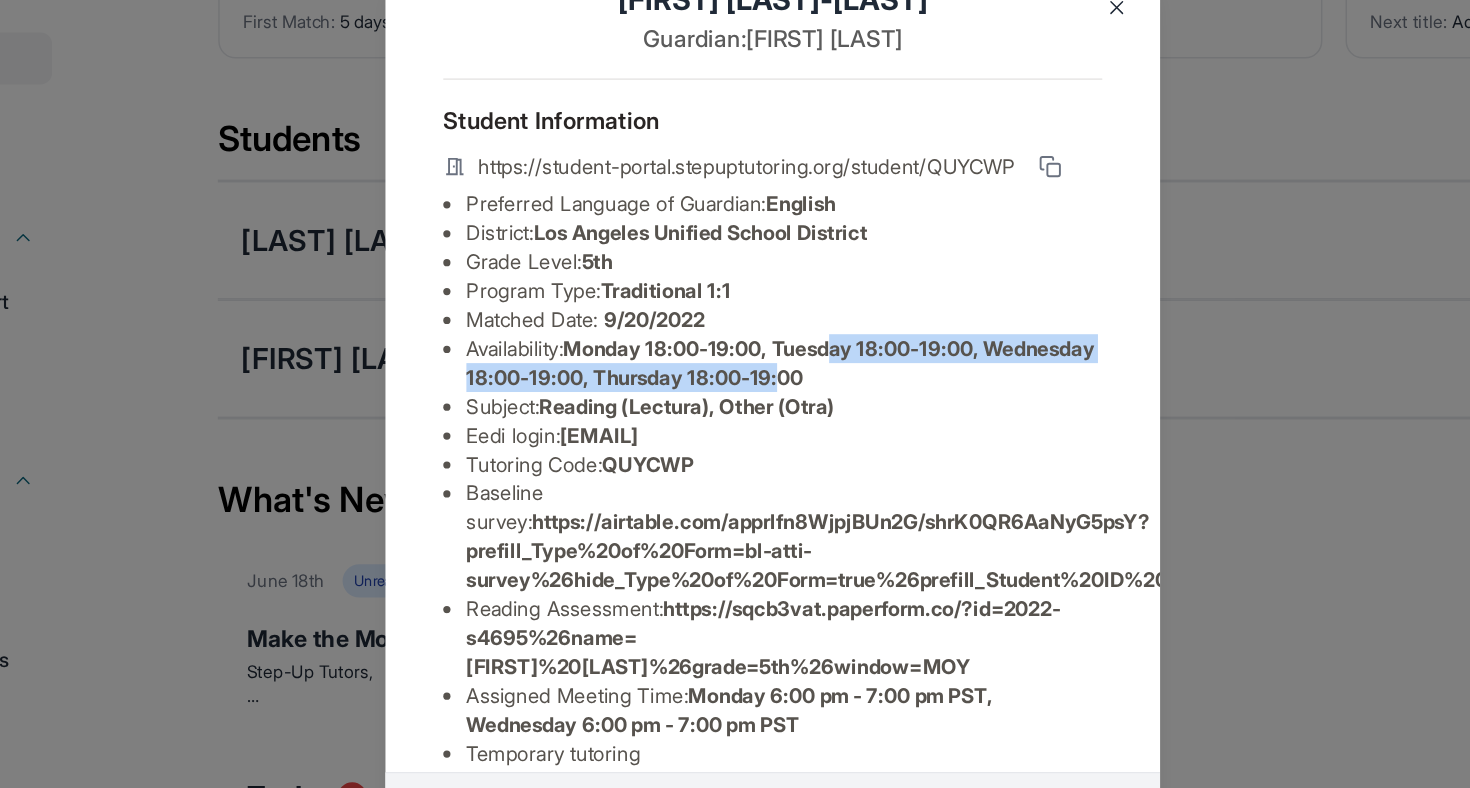 drag, startPoint x: 800, startPoint y: 346, endPoint x: 839, endPoint y: 358, distance: 40.804413 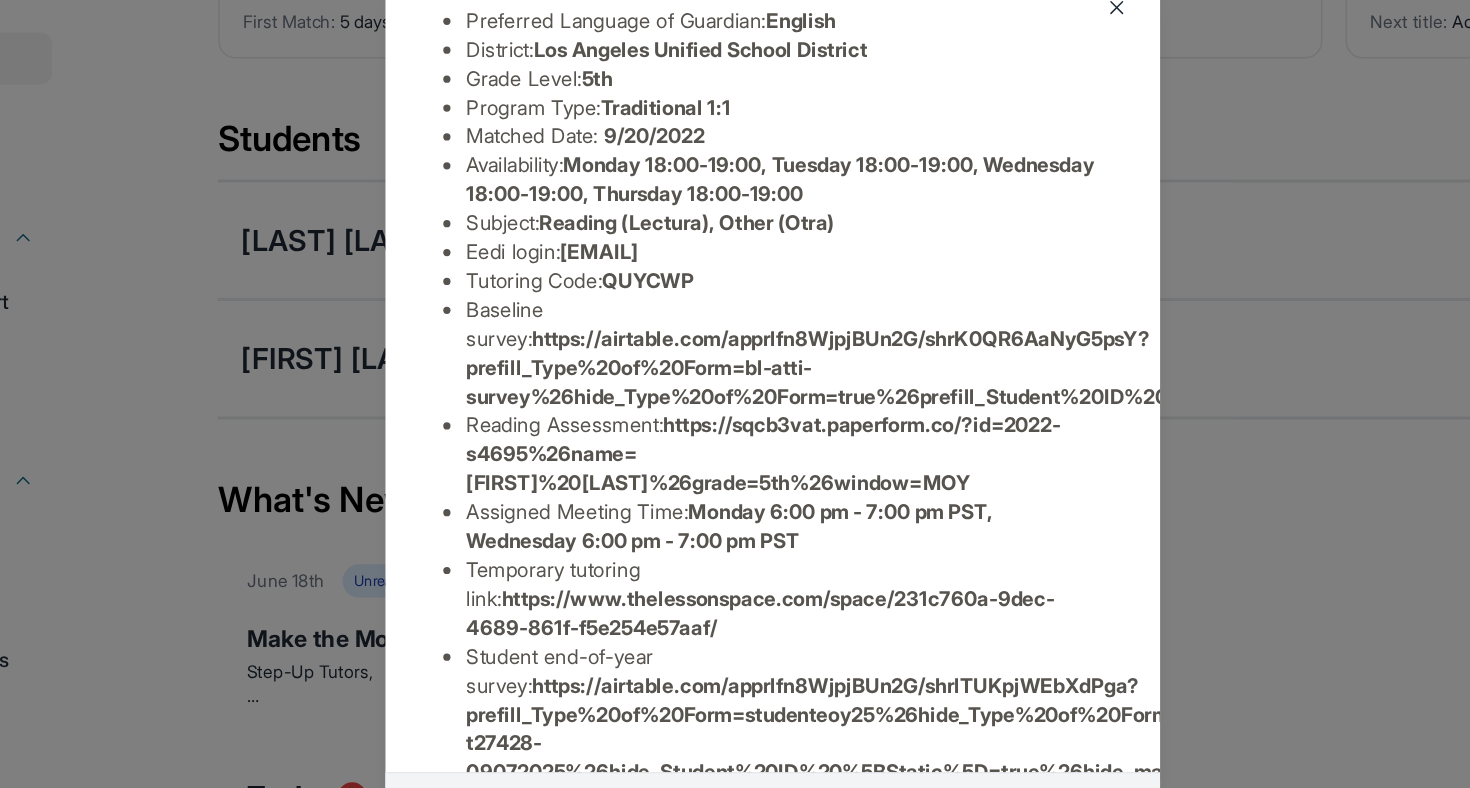 scroll, scrollTop: 172, scrollLeft: 0, axis: vertical 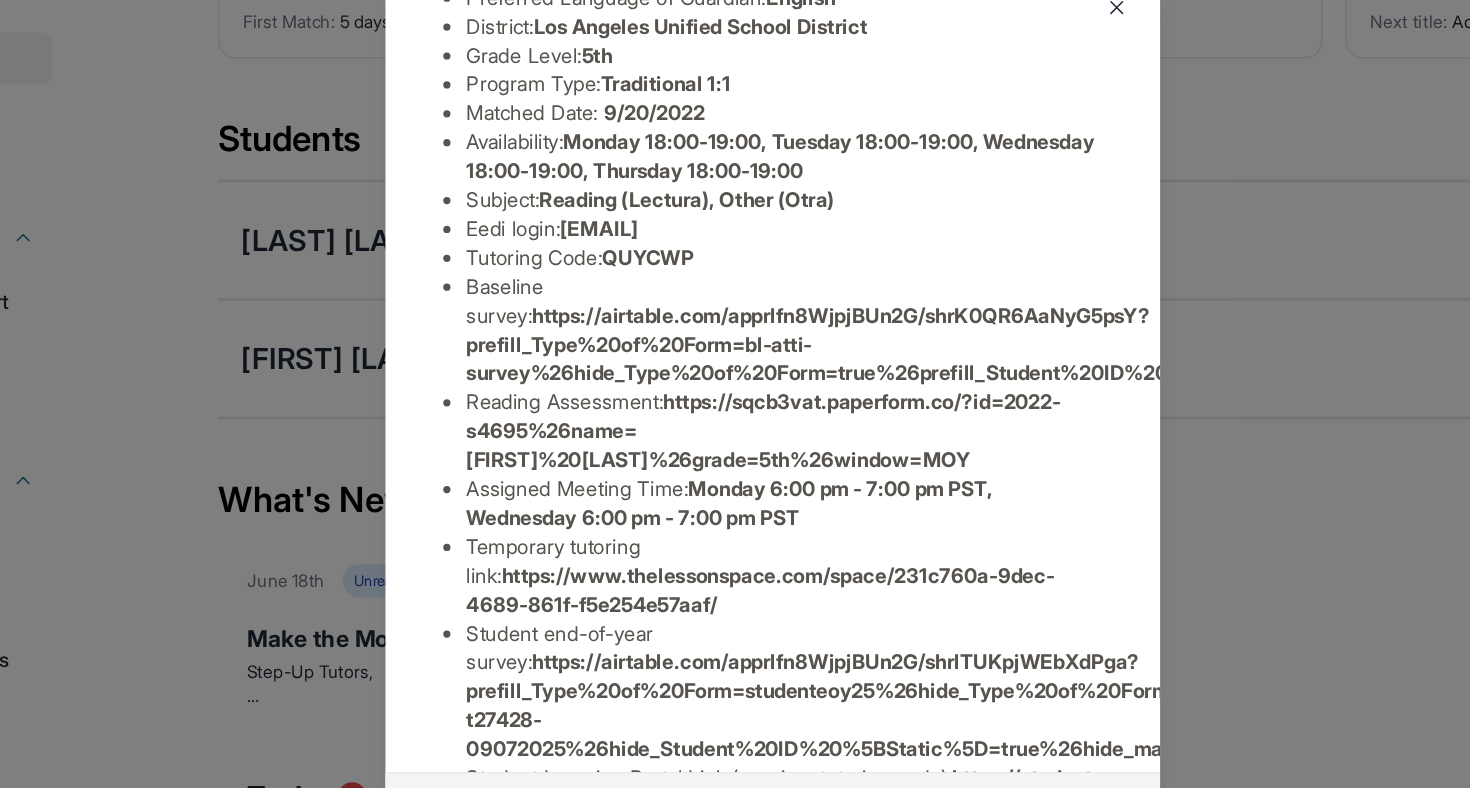 drag, startPoint x: 616, startPoint y: 263, endPoint x: 677, endPoint y: 263, distance: 61 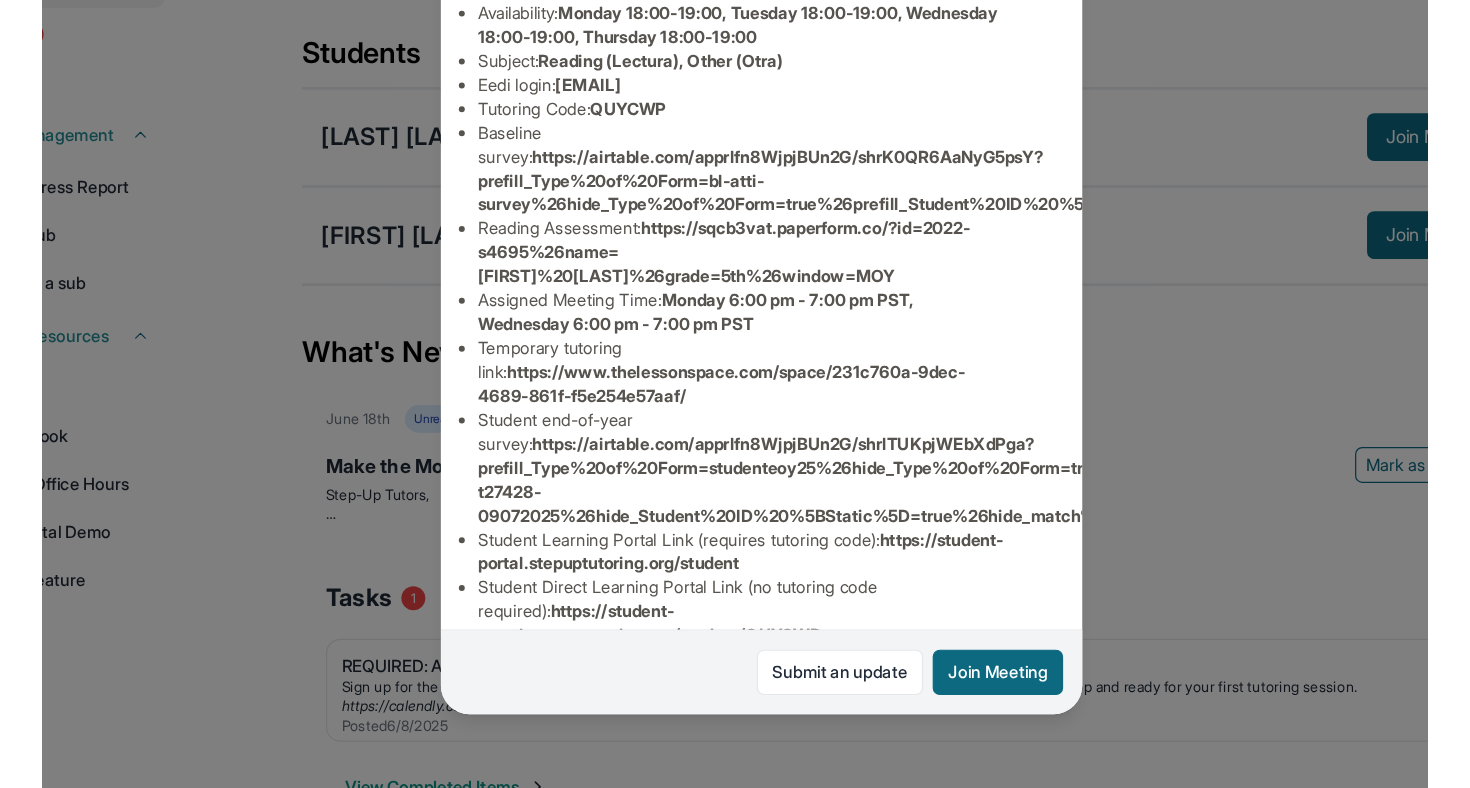 scroll, scrollTop: 213, scrollLeft: 25, axis: both 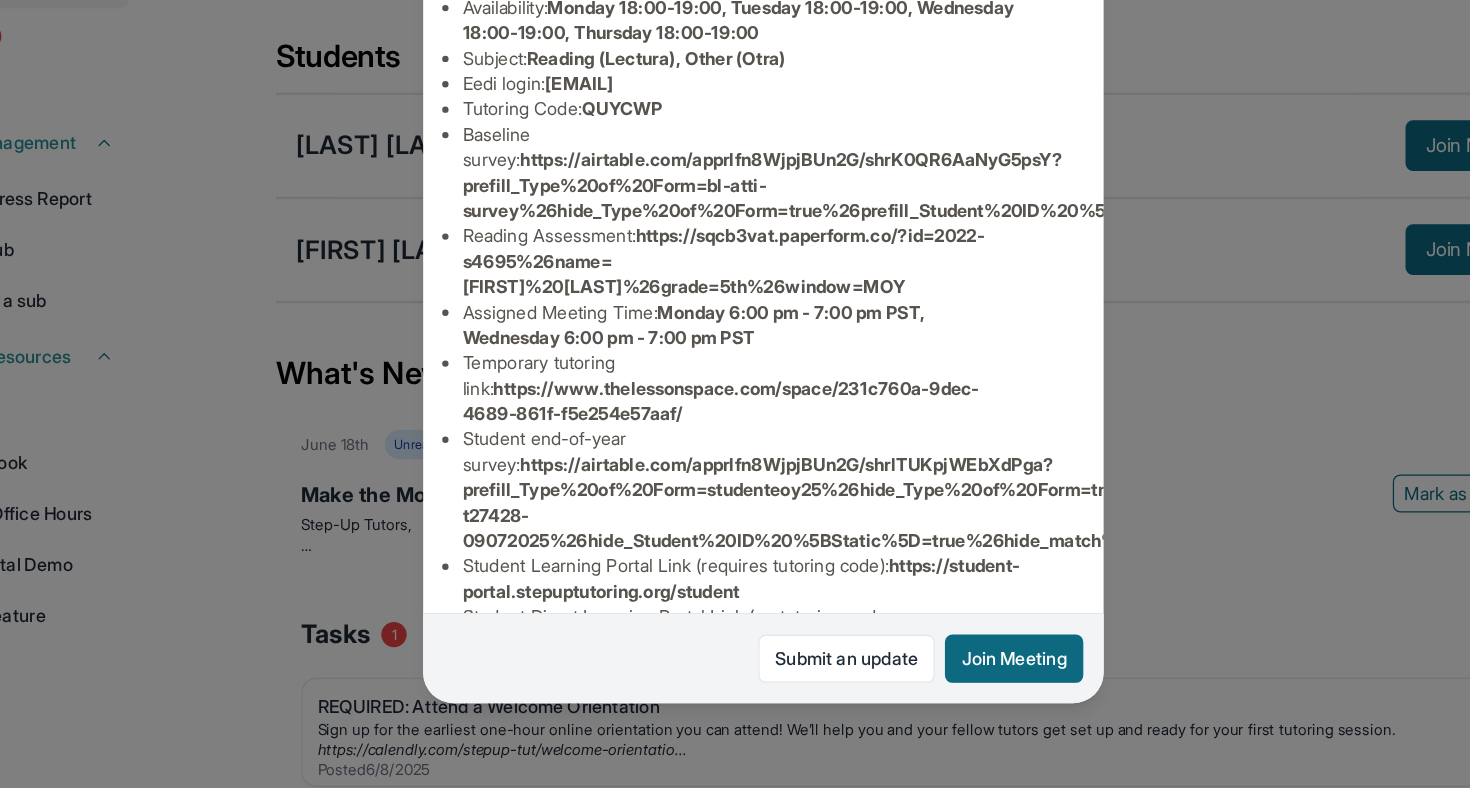 click on "Madison Kennedy-Davis Guardian: [FIRST] [LAST] Student Information https://student-portal.stepuptutoring.org/student/QUYCWP Preferred Language of Guardian: English District: Los Angeles Unified School District Grade Level: 5th Program Type: Traditional 1:1 Matched Date: 9/20/2022 Availability: Monday 18:00-19:00, Tuesday 18:00-19:00, Wednesday 18:00-19:00, Thursday 18:00-19:00 Subject : Reading (Lectura), Other (Otra) Eedi login : madisonk.atstepup Tutoring Code : QUYCWP Baseline survey : https://airtable.com/apprlfn8WjpjBUn2G/shrK0QR6AaNyG5psY?prefill_Type%20of%20Form=bl-atti-survey%26hide_Type%20of%20Form=true%26prefill_Student%20ID%20%5Bstatic%5D=recZf8QobesFzIhU5%26hide_Student%20ID%20%5Bstatic%5D=true Reading Assessment : https://sqcb3vat.paperform.co/?id=2022-s4695%26name=Madison%20Kennedy-Davis%26grade=5th%26window=MOY Assigned Meeting Time : Monday 6:00 pm - 7:00 pm PST, Wednesday 6:00 pm - 7:00 pm PST Temporary tutoring link : Student end-of-year survey : : : EEDI Password : stepup24" at bounding box center (735, 394) 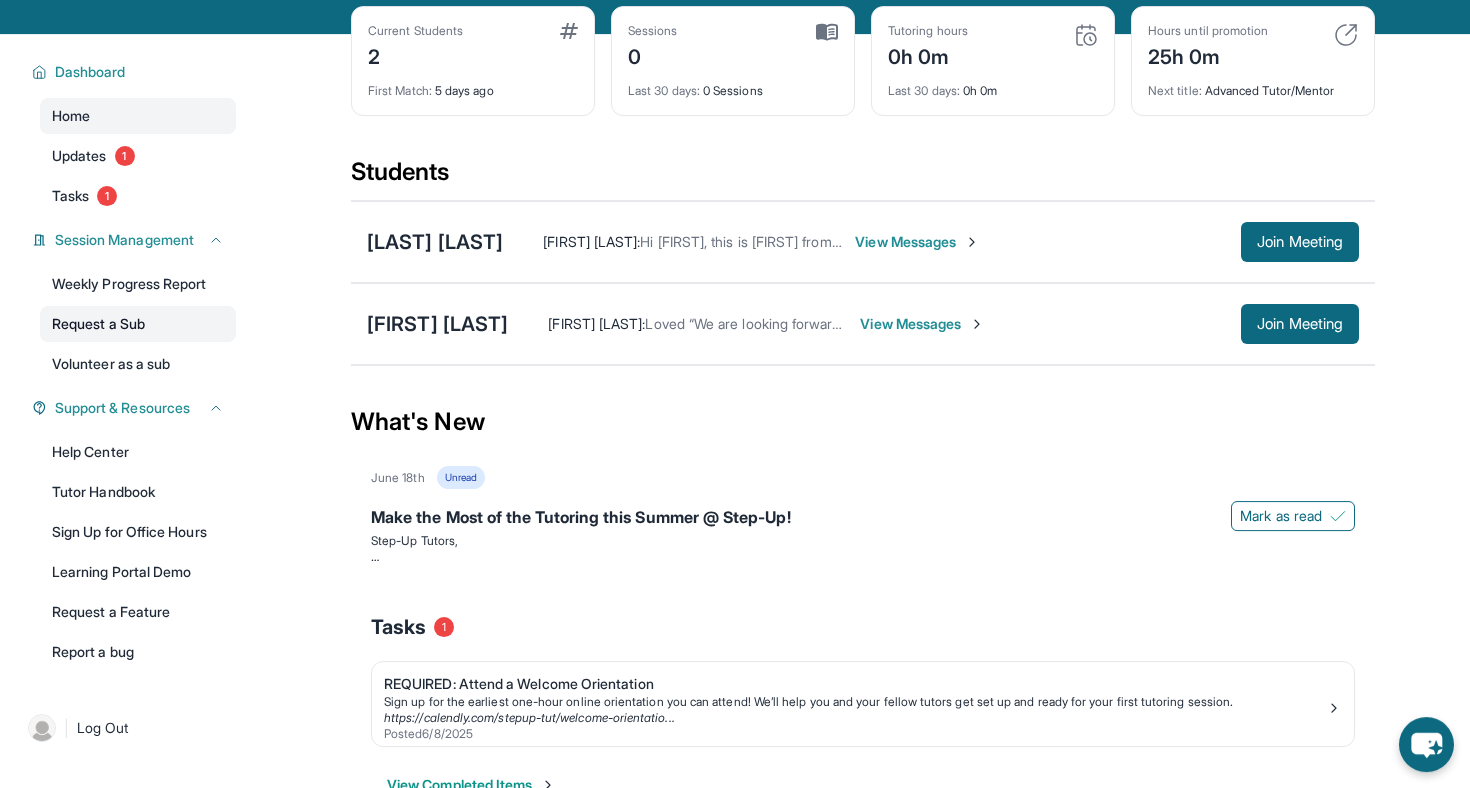 scroll, scrollTop: 149, scrollLeft: 0, axis: vertical 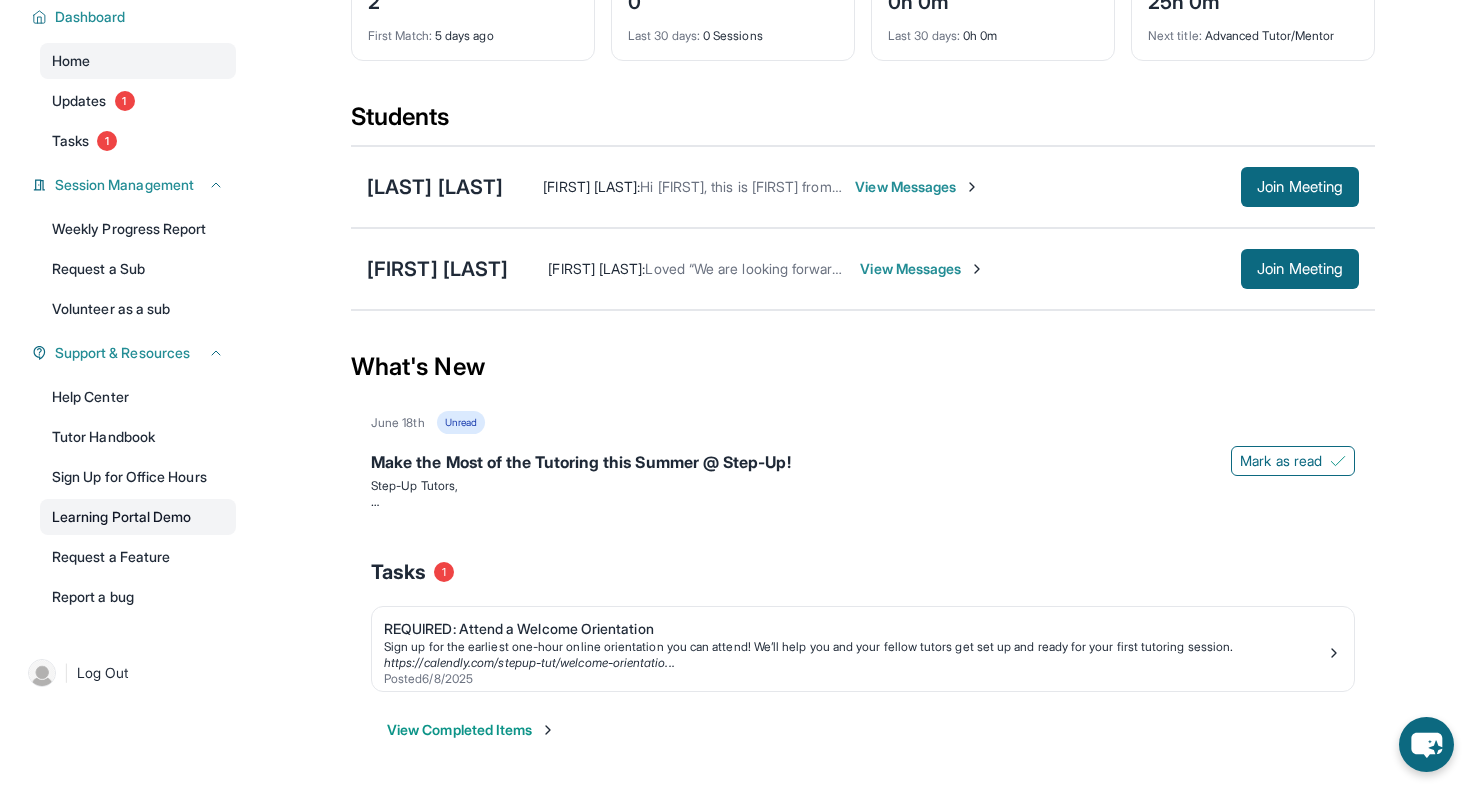 click on "Learning Portal Demo" at bounding box center (138, 517) 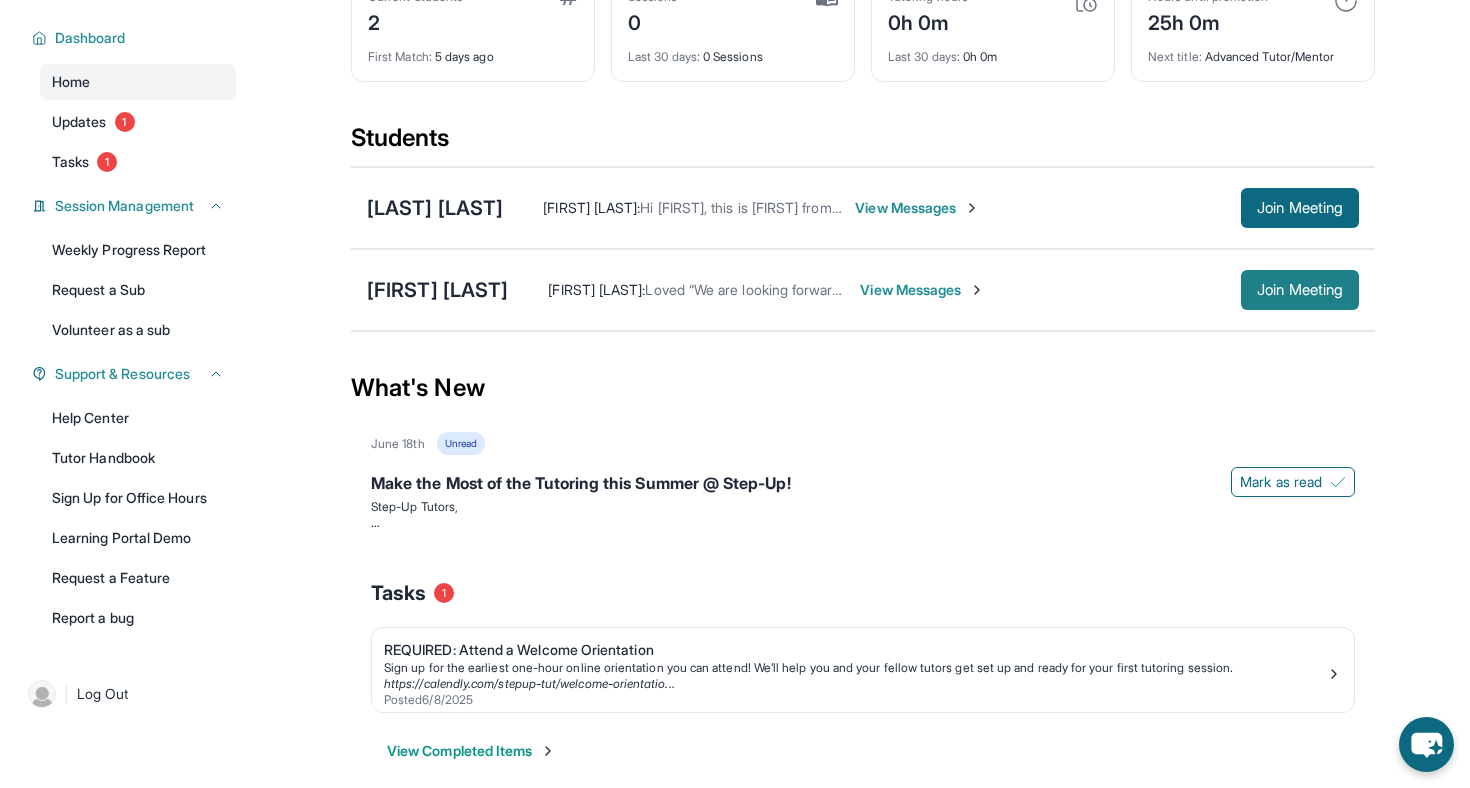 click on "Join Meeting" at bounding box center [1300, 290] 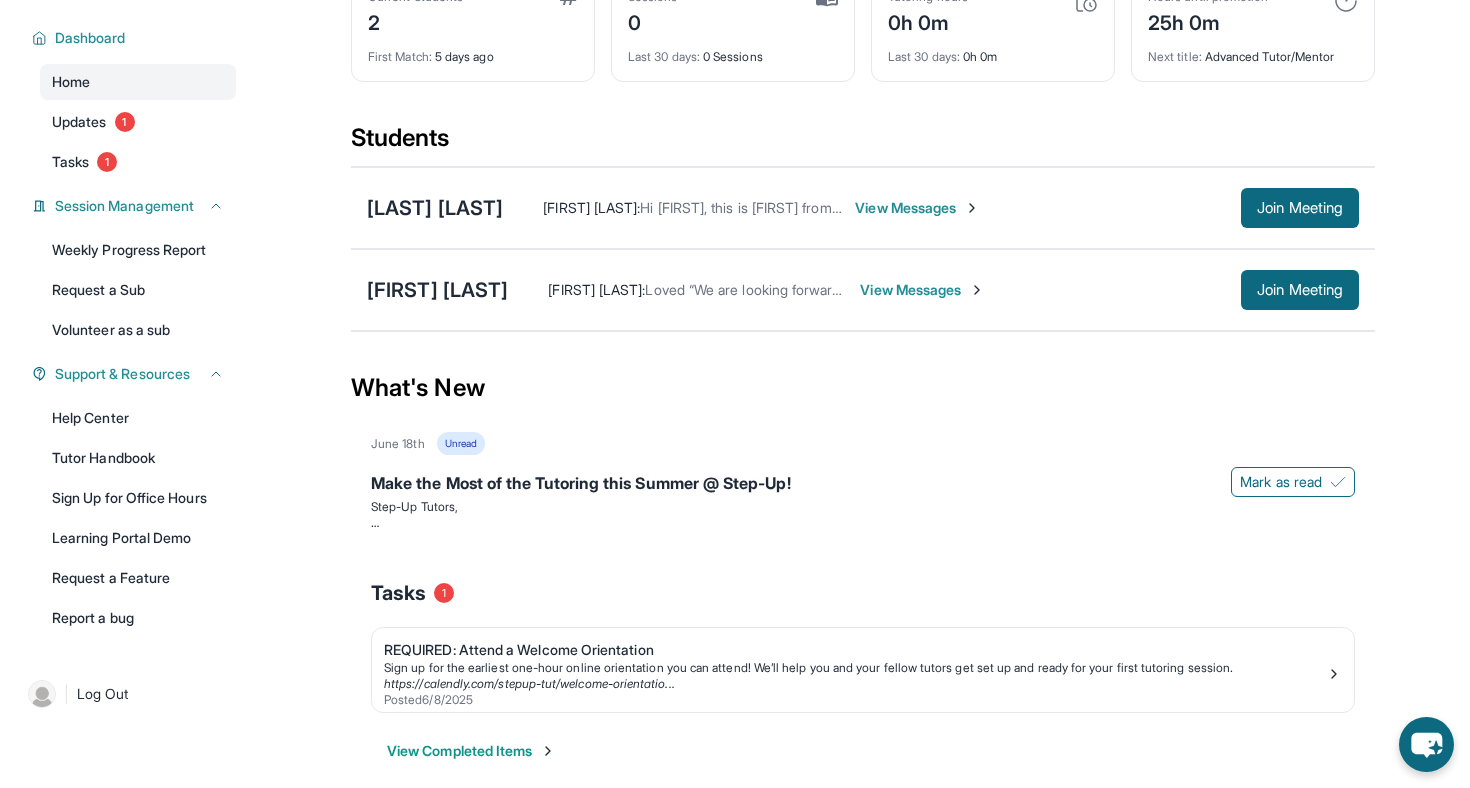 scroll, scrollTop: 149, scrollLeft: 0, axis: vertical 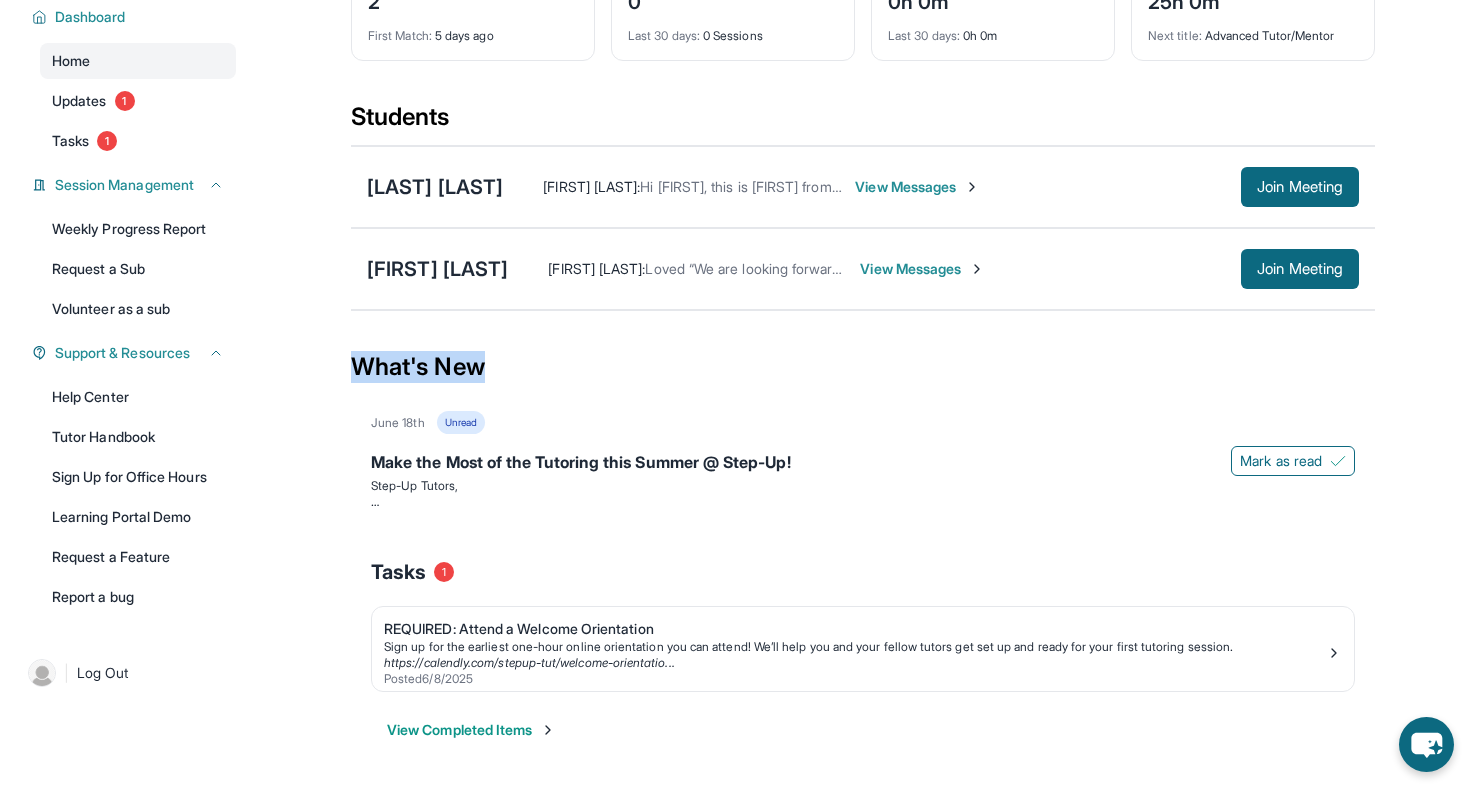 drag, startPoint x: 850, startPoint y: 334, endPoint x: 865, endPoint y: 391, distance: 58.940647 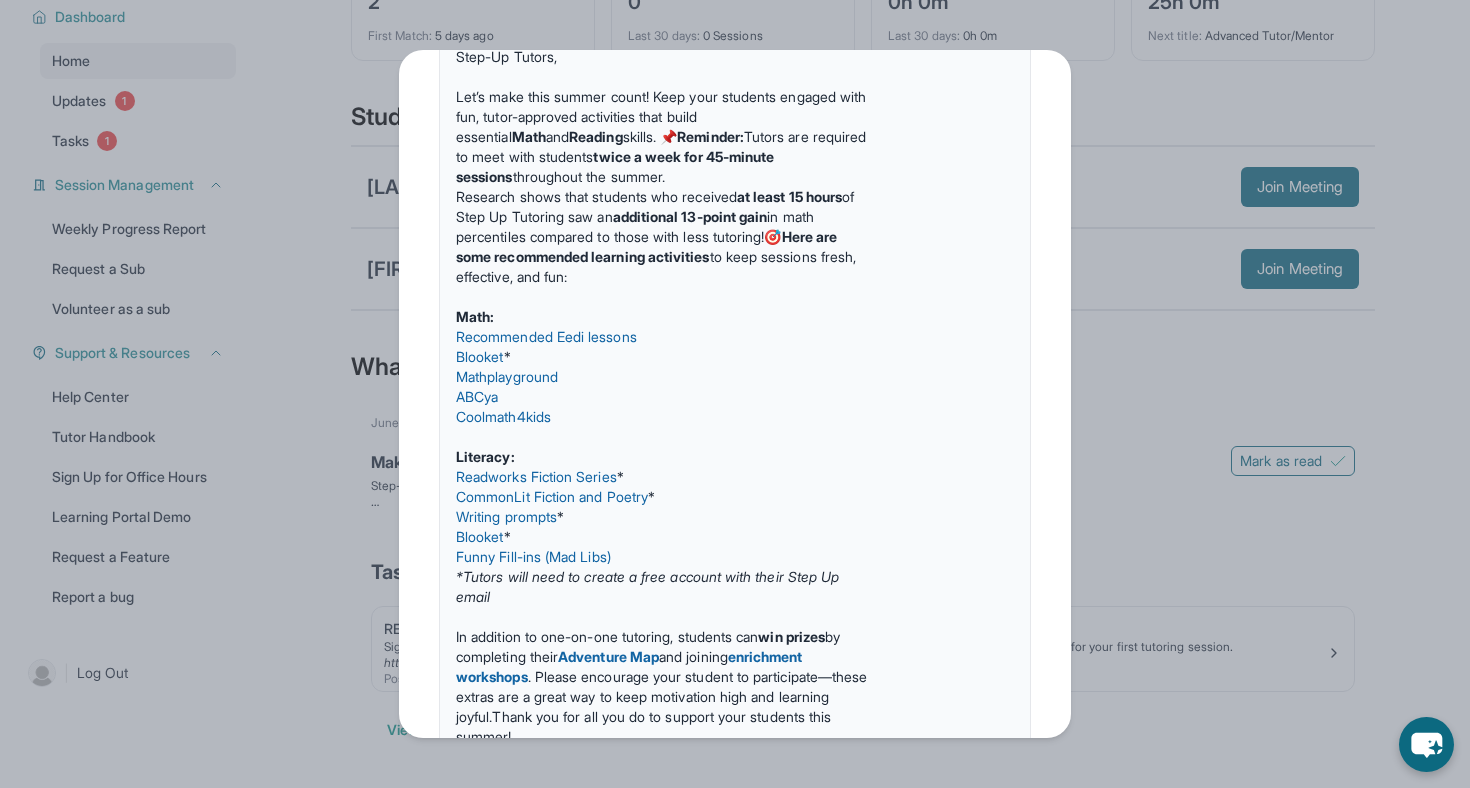 scroll, scrollTop: 194, scrollLeft: 0, axis: vertical 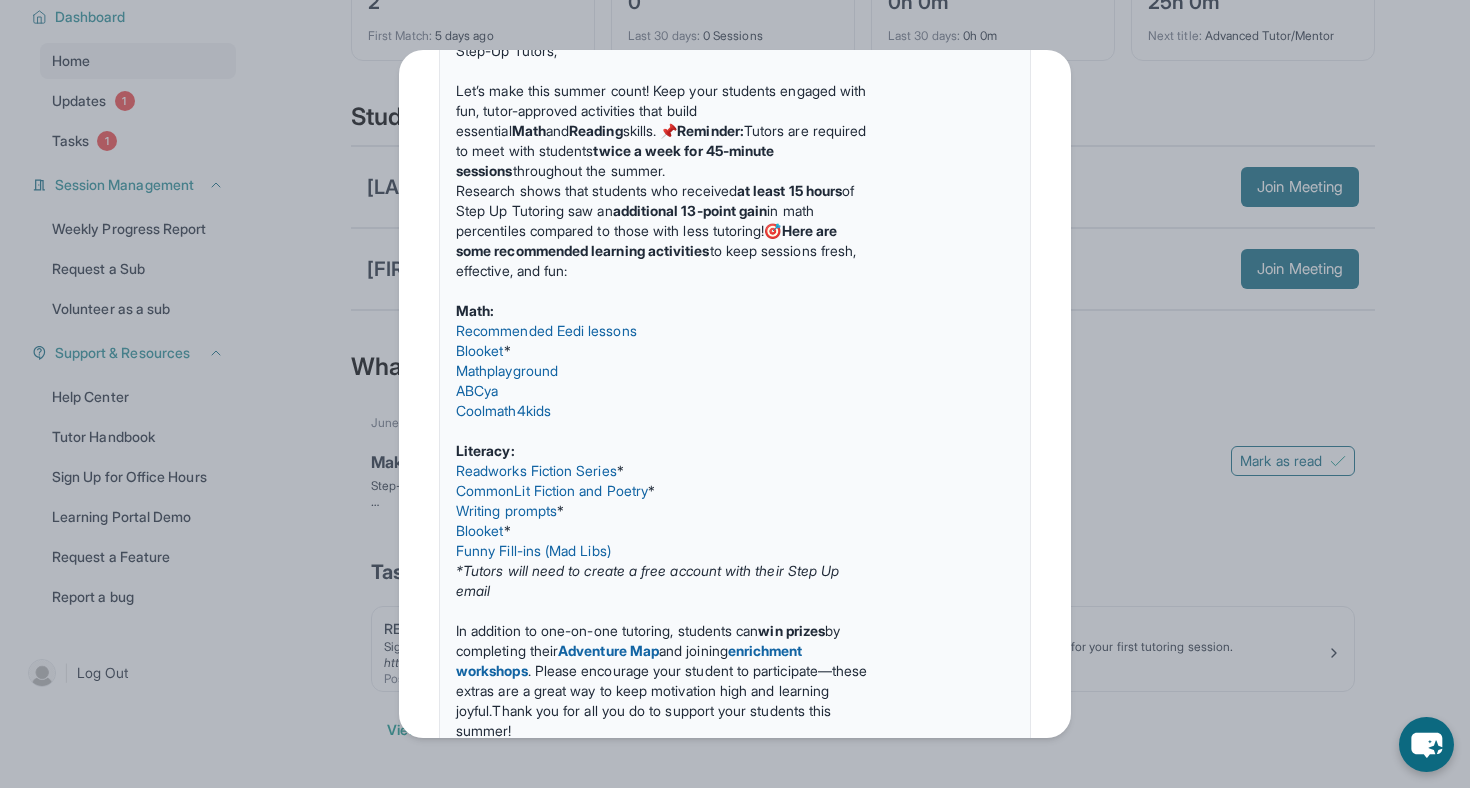 click on "Updates June 18th Make the Most of the Tutoring this Summer @ Step-Up! Step-Up Tutors, Let’s make this summer count! Keep your students engaged with fun, tutor-approved activities that build essential Math and Reading skills. 📌 Reminder: Tutors are required to meet with students twice a week for 45-minute sessions throughout the summer. Research shows that students who received at least 15 hours of Step Up Tutoring saw an additional 13-point gain in math percentiles compared to those with less tutoring!🎯 Here are some recommended learning activities to keep sessions fresh, effective, and fun: Math: Recommended Eedi lessons Blooket * Mathplayground ABCya Coolmath4kids Literacy: Readworks Fiction Series * CommonLit Fiction and Poetry * Writing prompts * Blooket * Funny Fill-ins (Mad Libs) *Tutors will need to create a free account with their Step Up email In addition to one-on-one tutoring, students can win prizes by completing their Adventure Map" at bounding box center [735, 394] 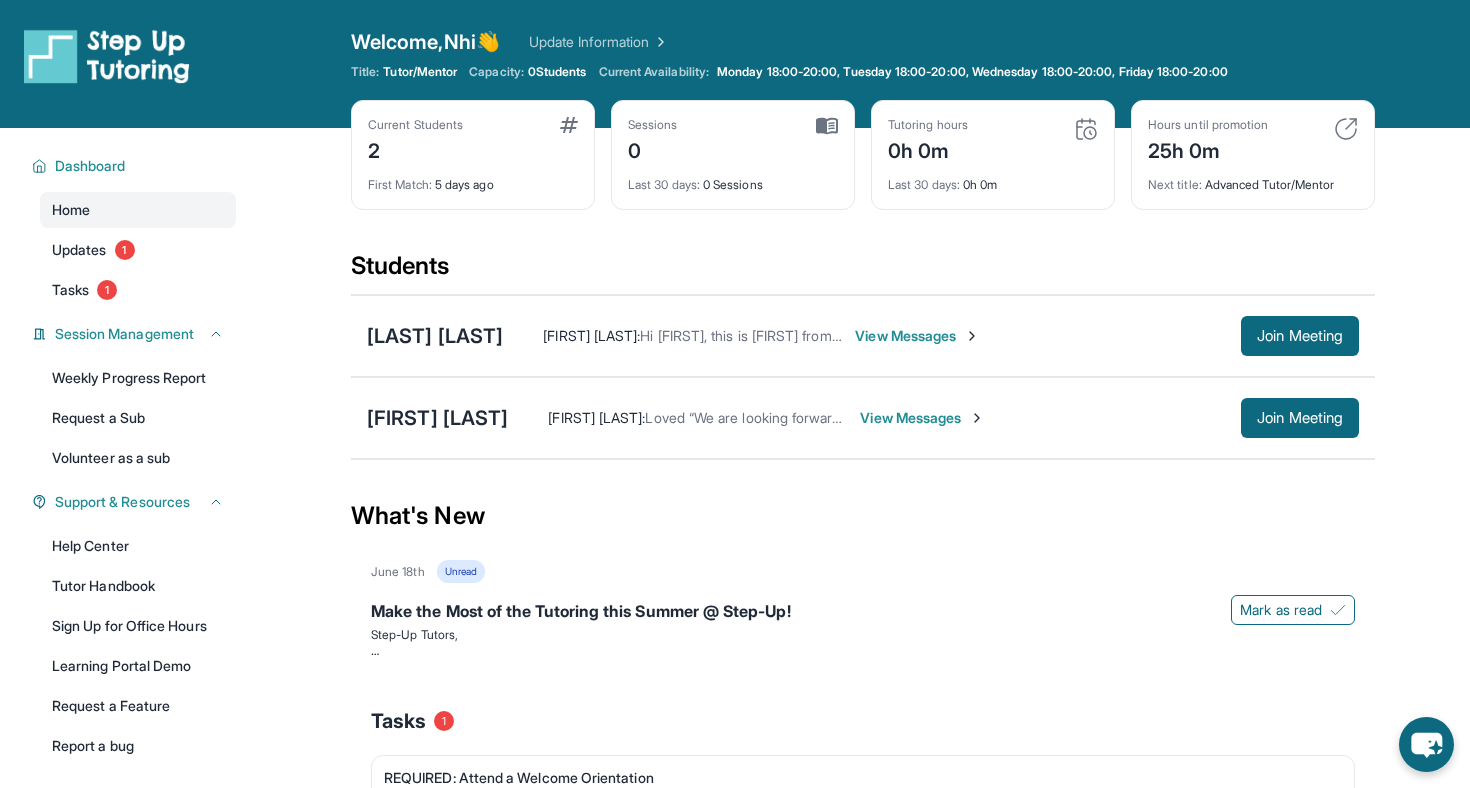 scroll, scrollTop: 149, scrollLeft: 0, axis: vertical 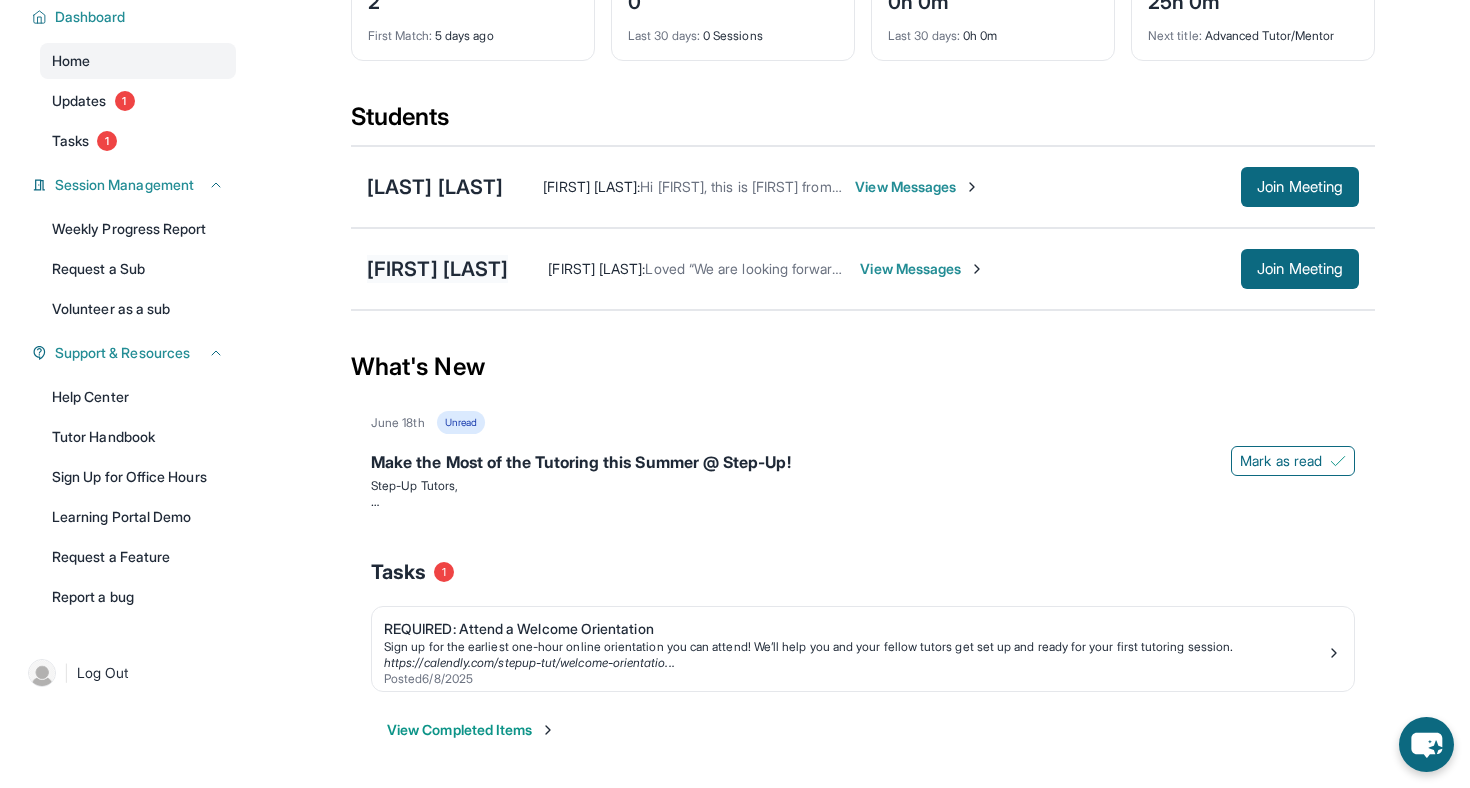 click on "[FIRST] [LAST]" at bounding box center [437, 269] 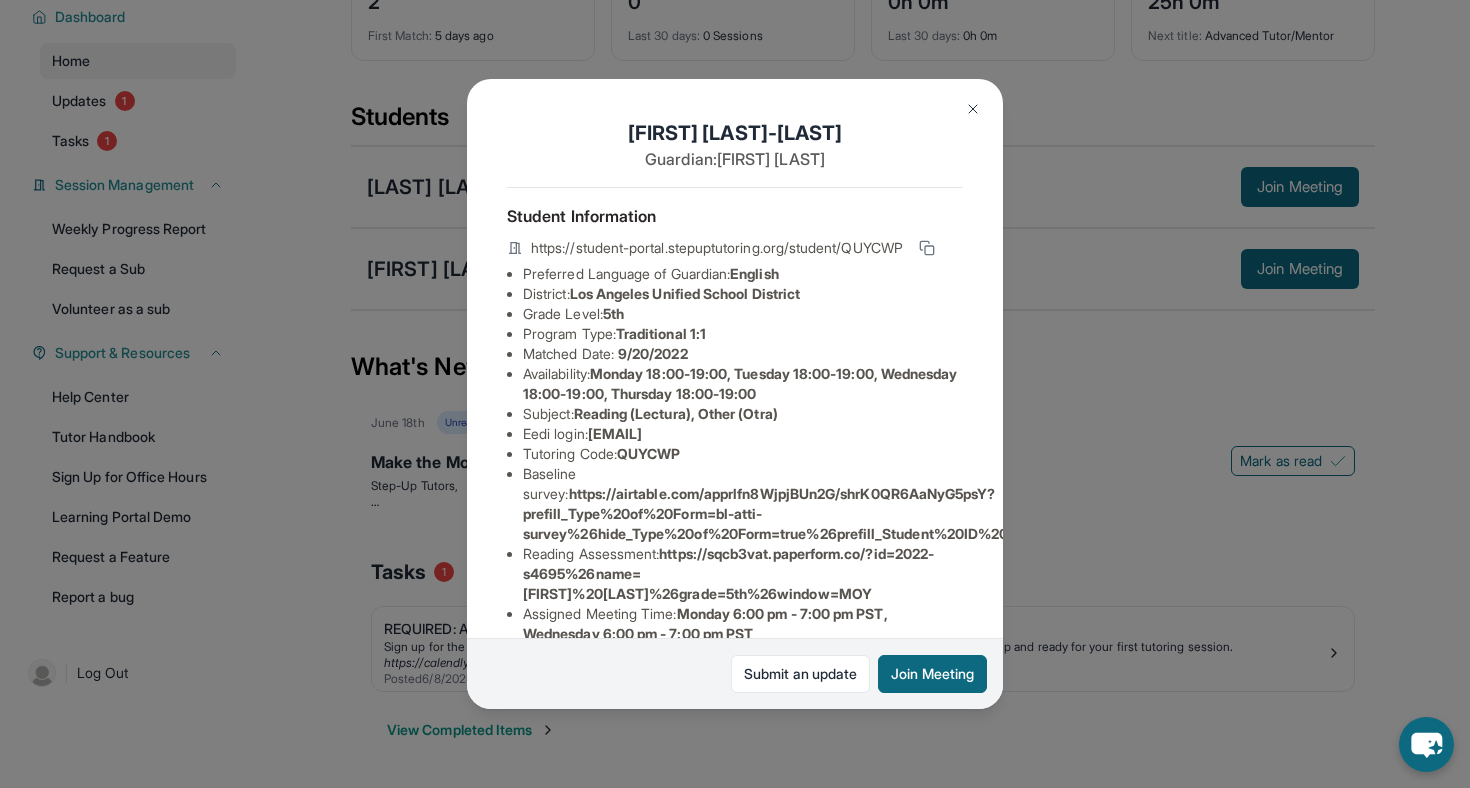 scroll, scrollTop: 149, scrollLeft: 0, axis: vertical 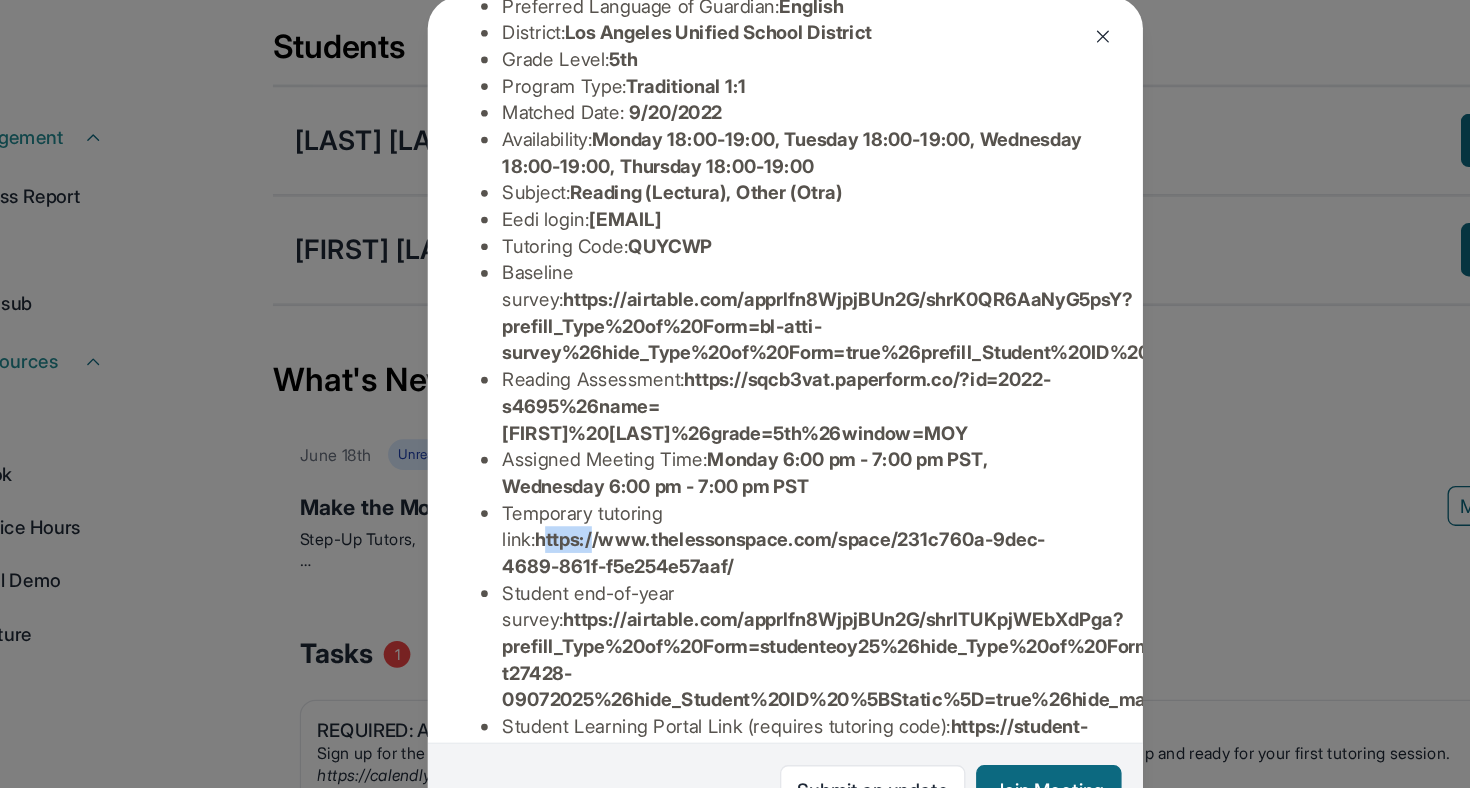 drag, startPoint x: 695, startPoint y: 452, endPoint x: 738, endPoint y: 451, distance: 43.011627 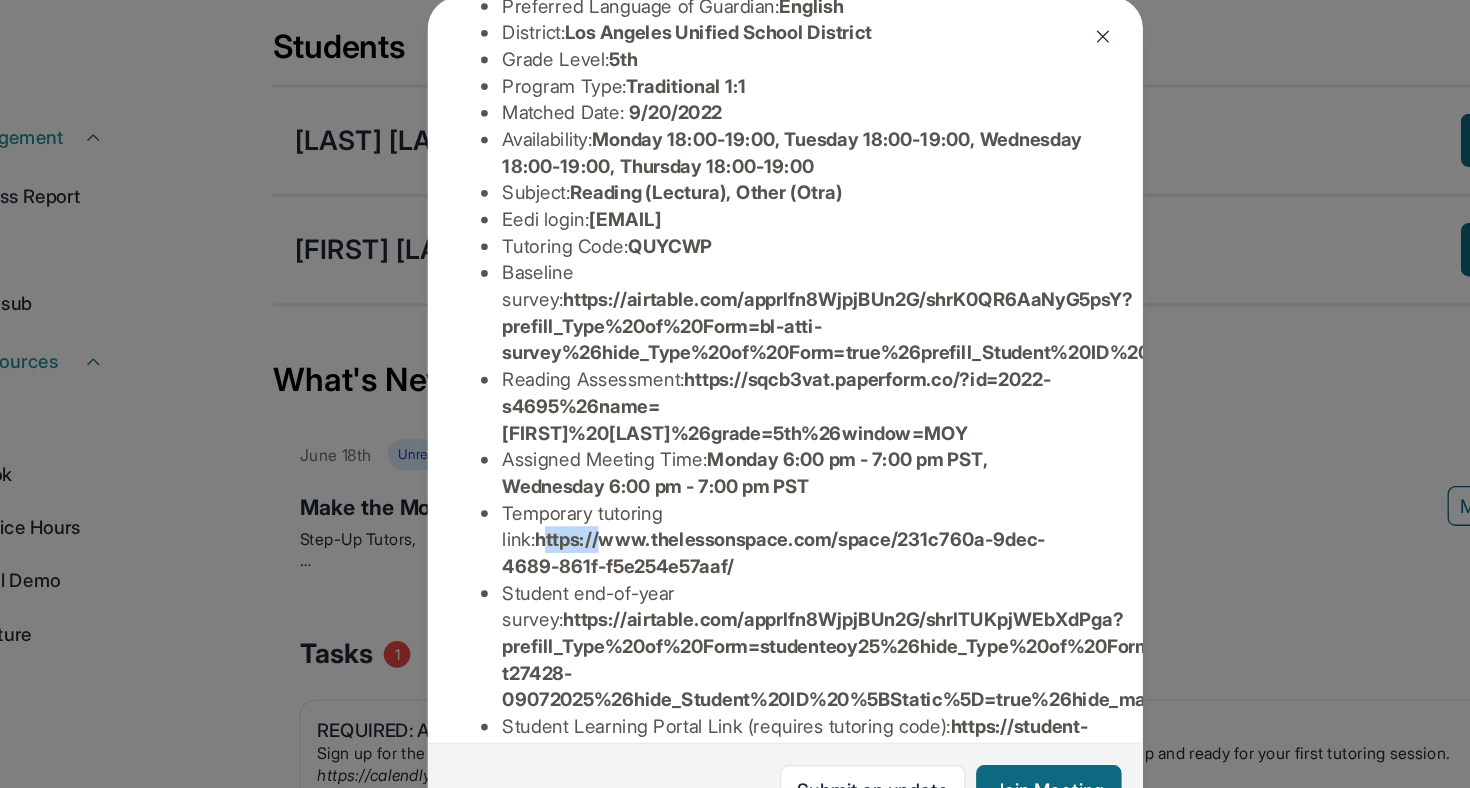click on "https://airtable.com/apprlfn8WjpjBUn2G/shrlTUKpjWEbXdPga?prefill_Type%20of%20Form=studenteoy25%26hide_Type%20of%20Form=true%26prefill_Student%20ID%20%5BStatic%5D=recZf8QobesFzIhU5%26prefill_match%20id=s4695-t27428-09072025%26hide_Student%20ID%20%5BStatic%5D=true%26hide_match%20id=true" at bounding box center (1114, 575) 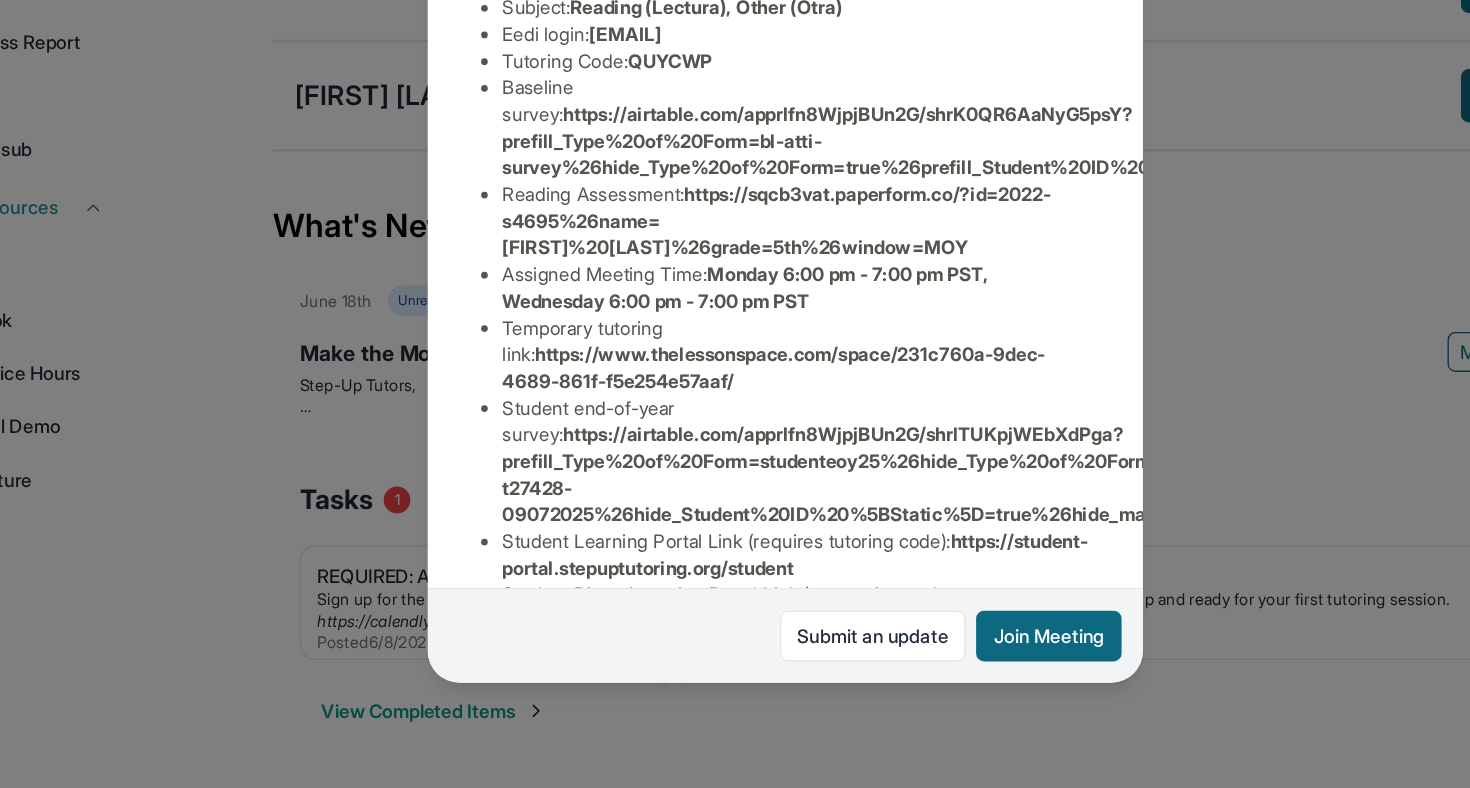 scroll, scrollTop: 205, scrollLeft: 0, axis: vertical 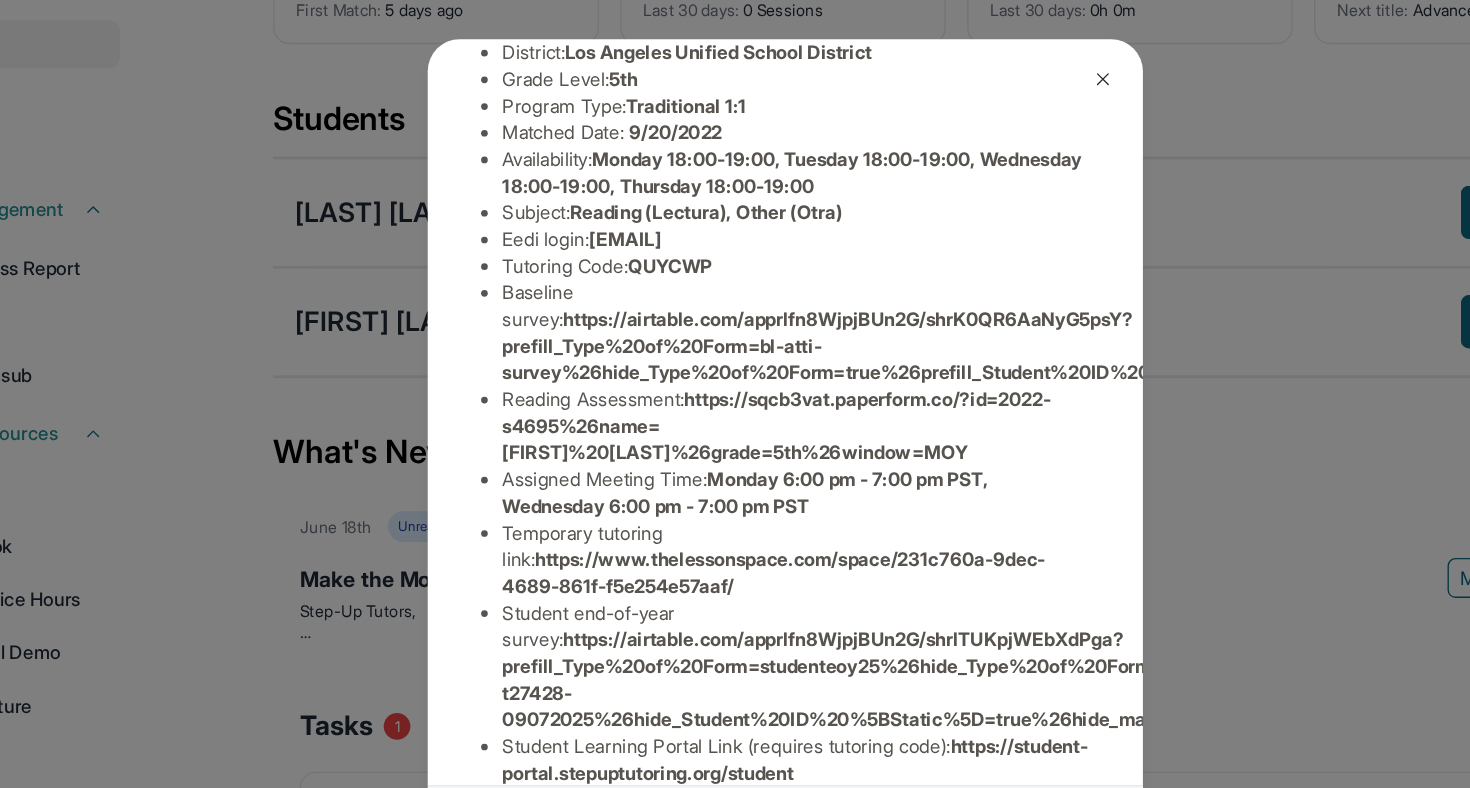 click at bounding box center [973, 109] 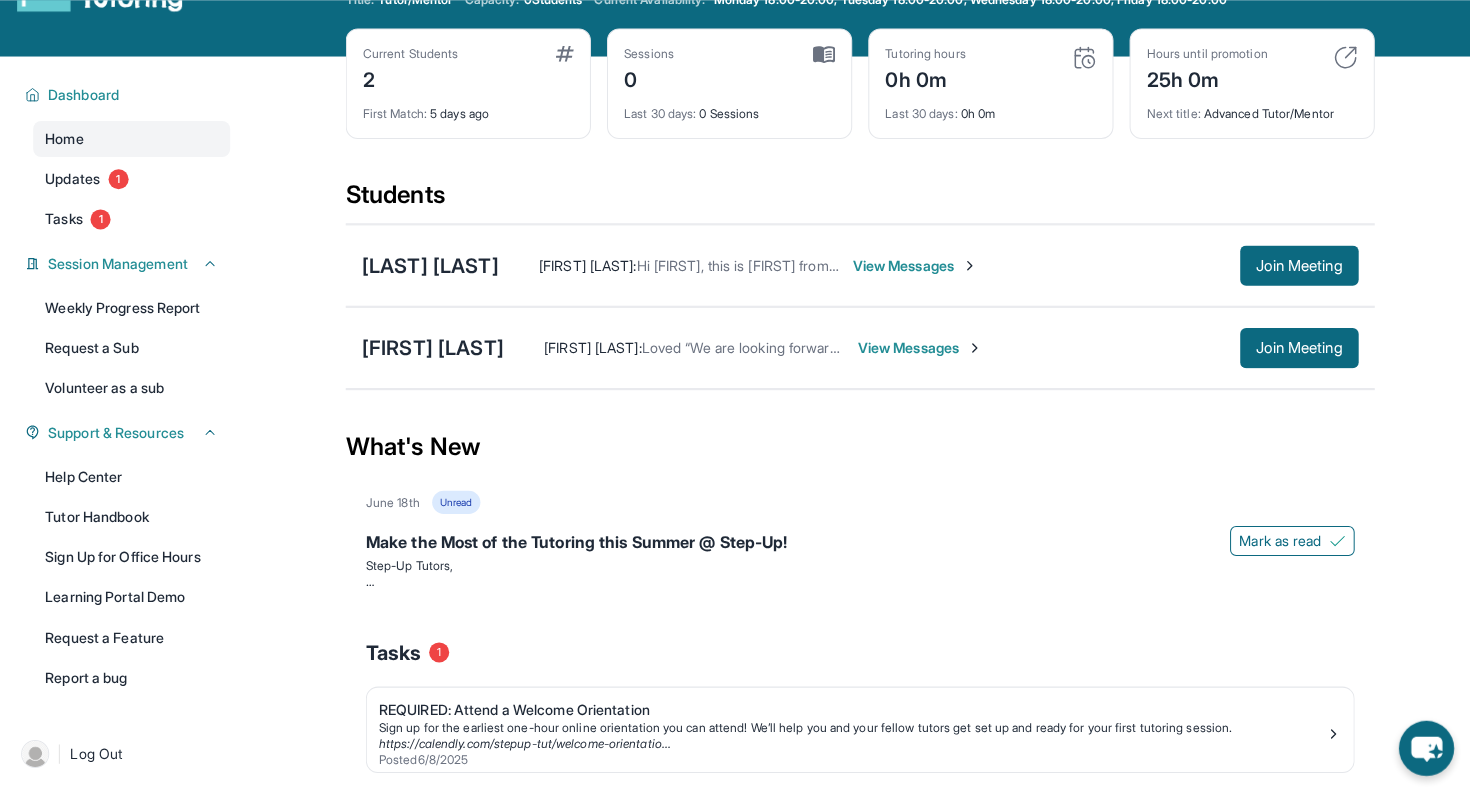 scroll, scrollTop: 72, scrollLeft: 0, axis: vertical 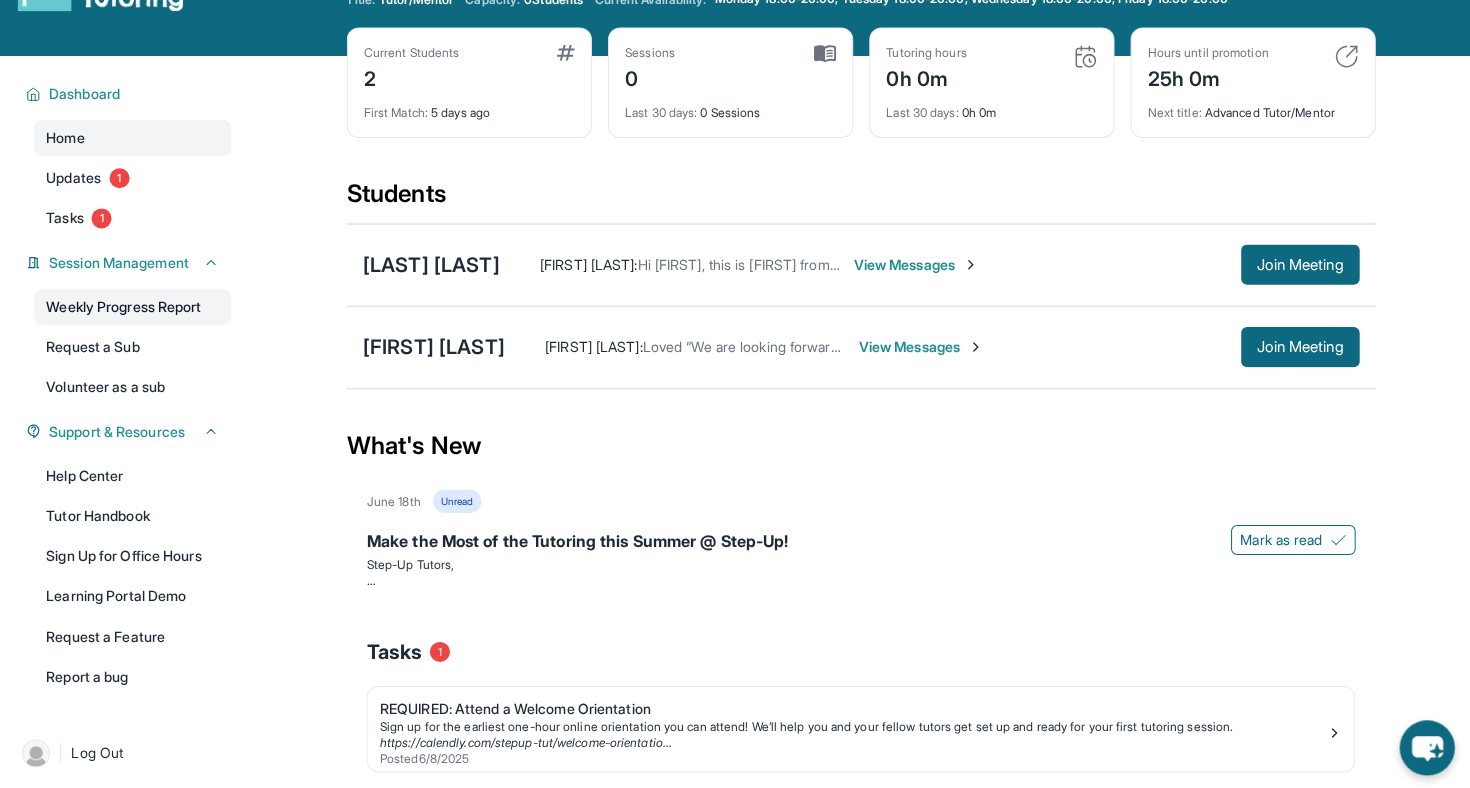 click on "Weekly Progress Report" at bounding box center (138, 306) 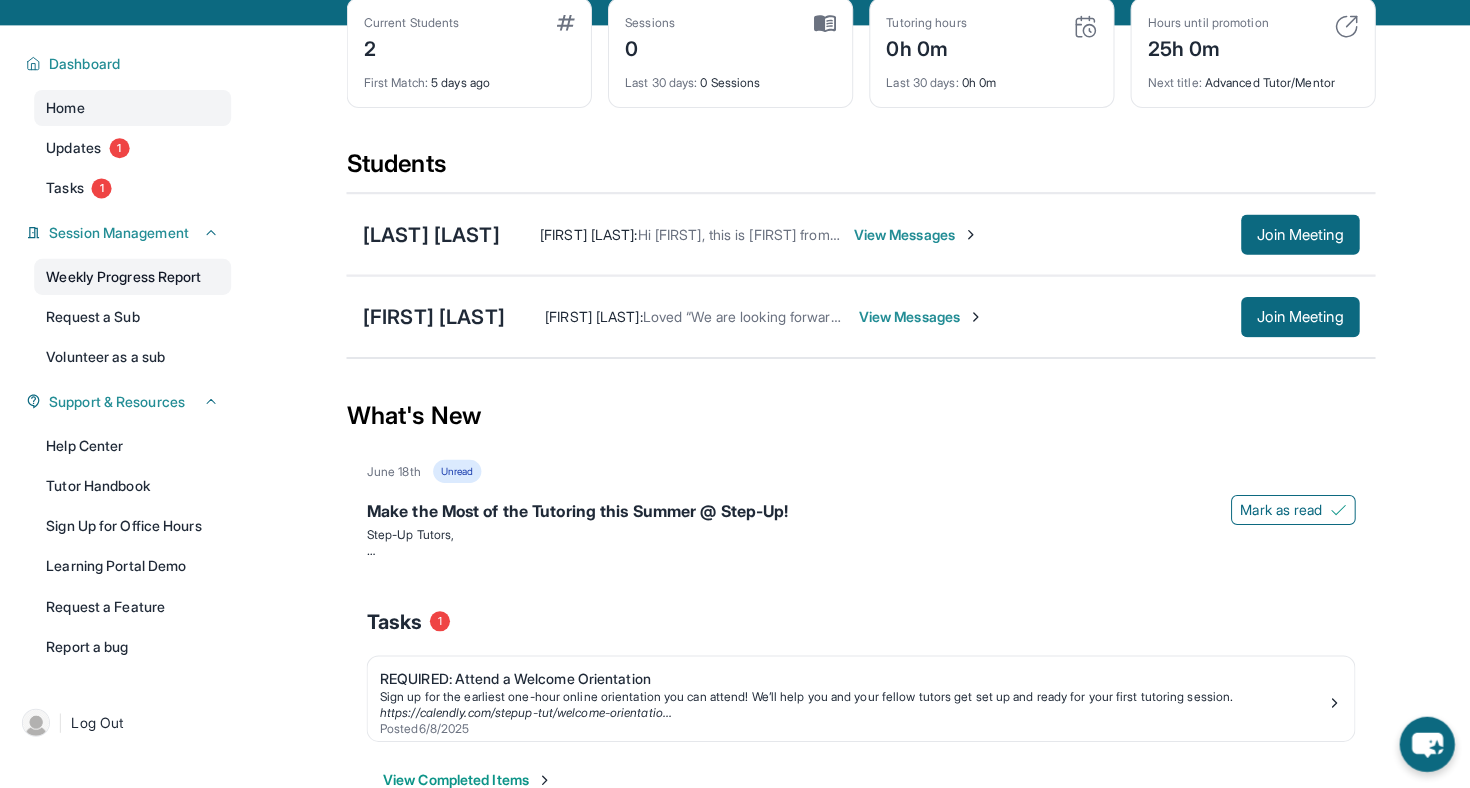 scroll, scrollTop: 105, scrollLeft: 0, axis: vertical 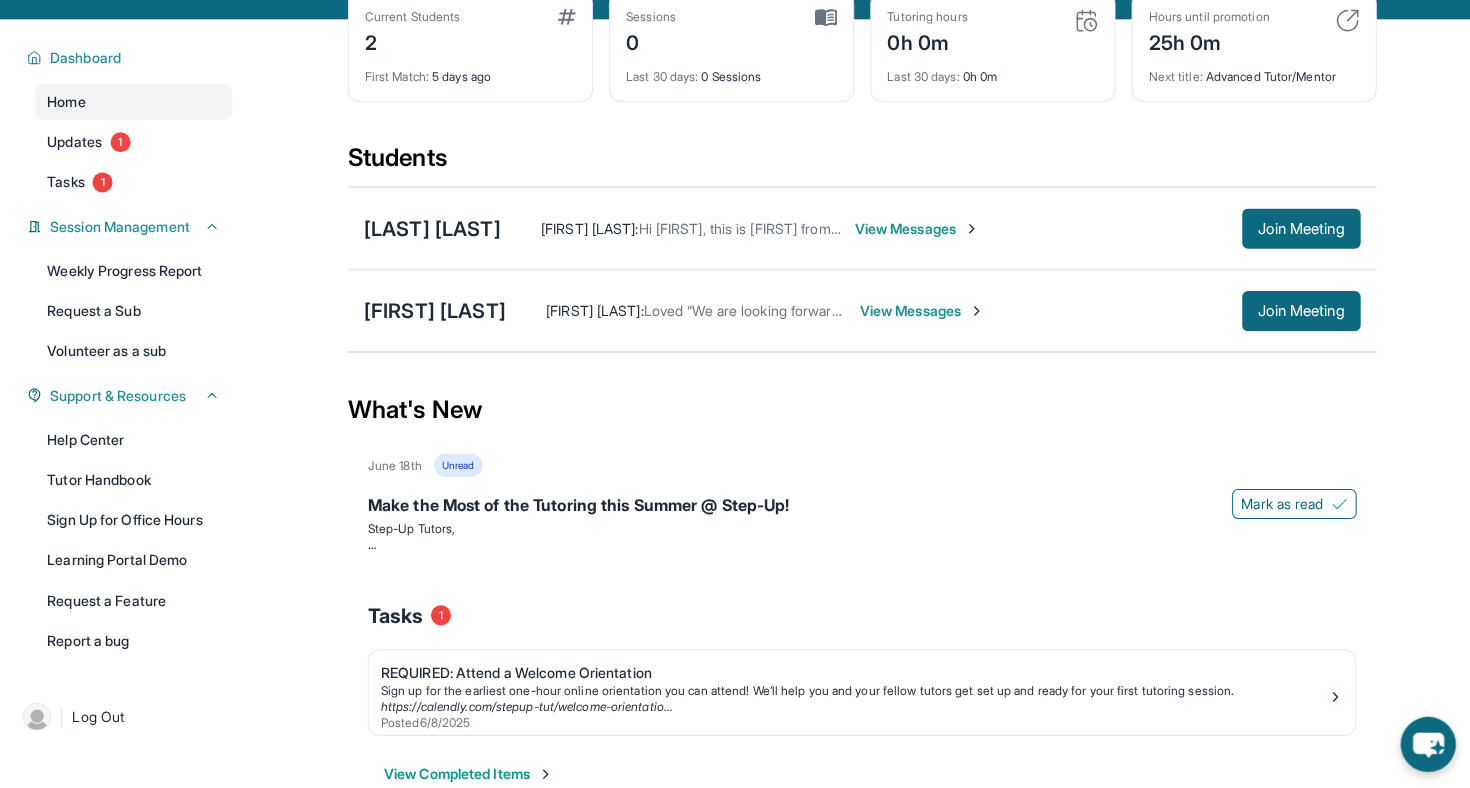 click on "[FIRST] [LAST] :  Loved “We are looking forward to meeting you as well” View Messages Join Meeting" at bounding box center [933, 313] 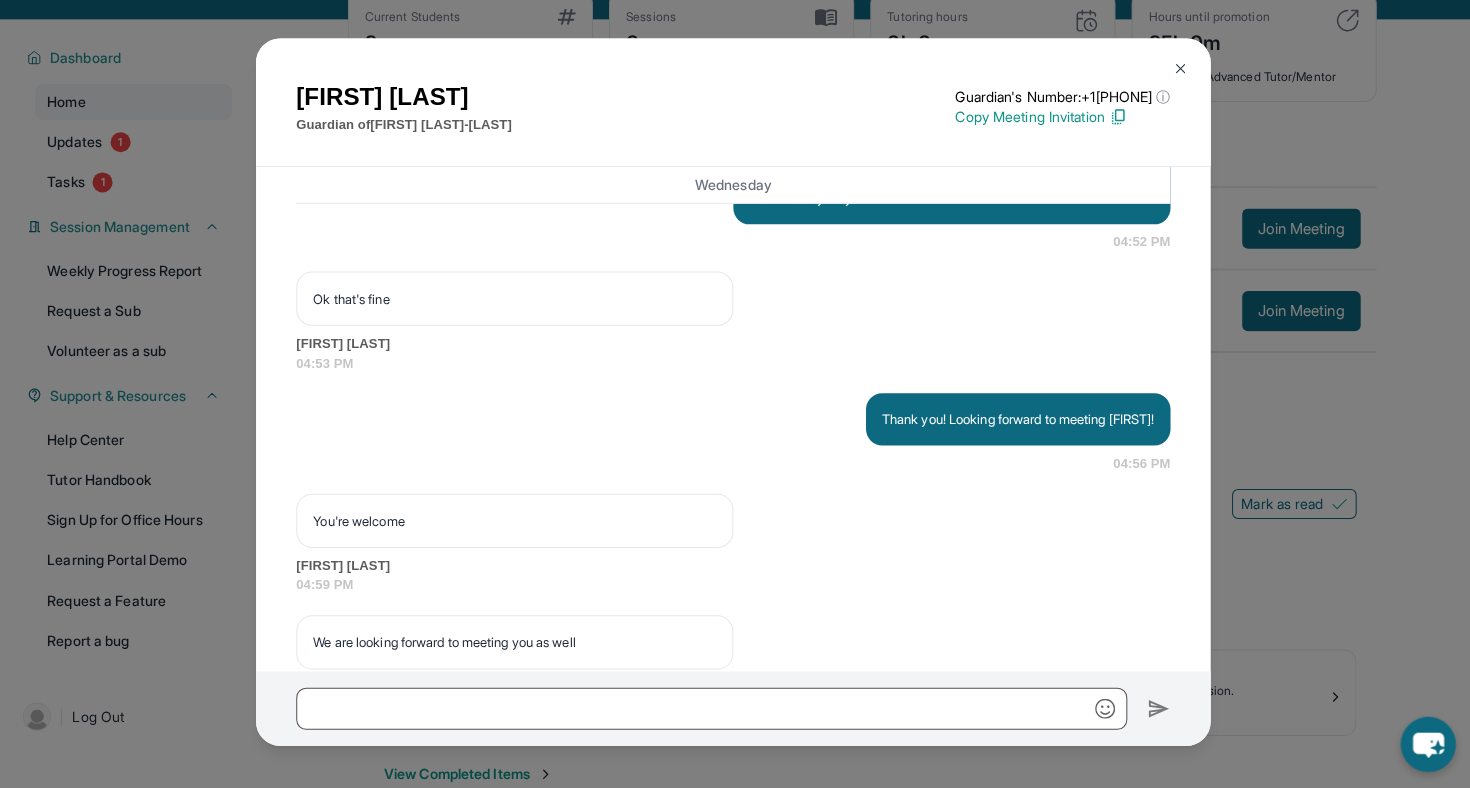 scroll, scrollTop: 1735, scrollLeft: 0, axis: vertical 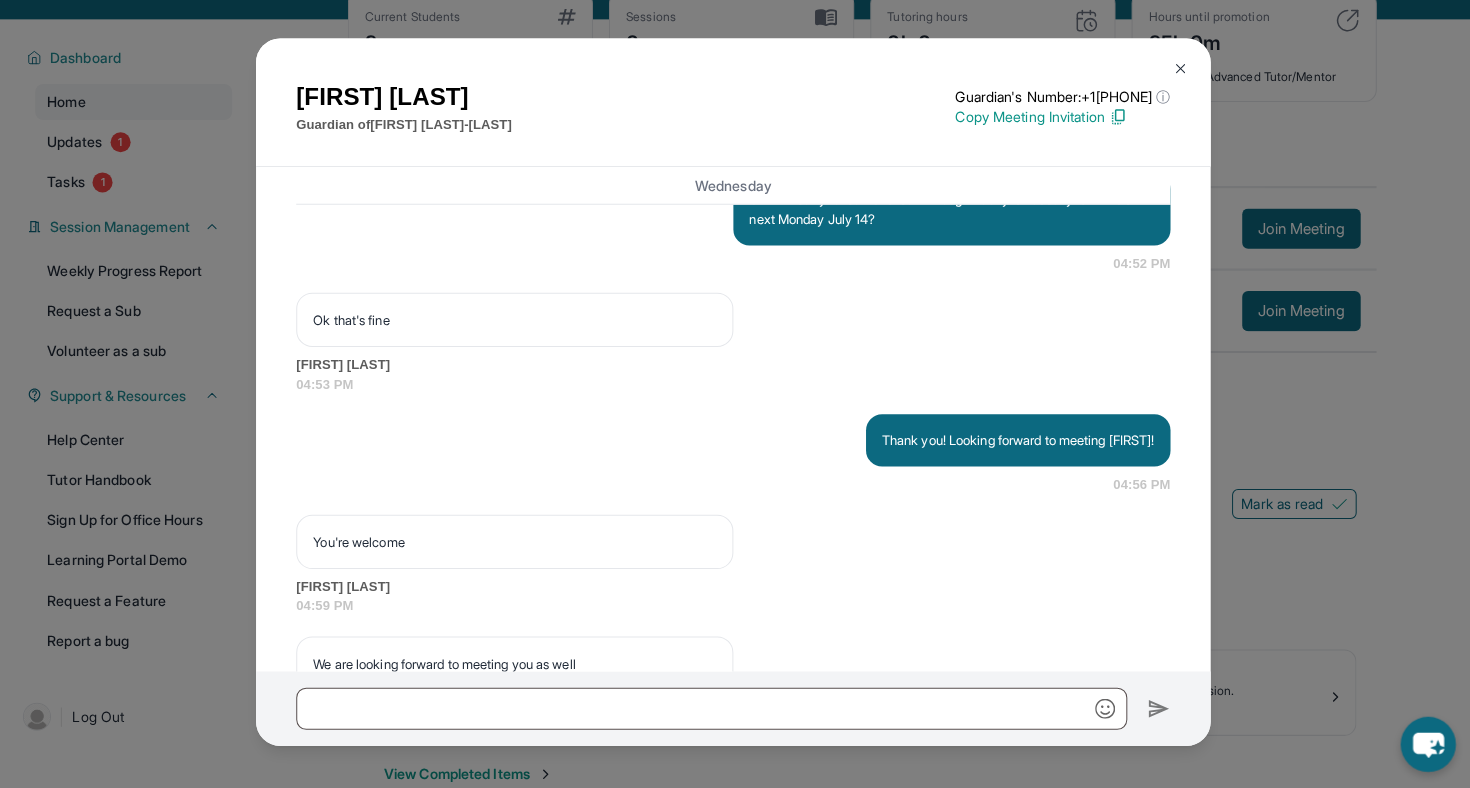 click on "[FIRST]   [LAST] Guardian of  [FIRST]   [LAST] Guardian's Number:  [PHONE] ⓘ This isn't the guardian's real number — it's a private forwarding number that keeps their info safe while still letting you text them. Copy Meeting Invitation Wednesday <p>**New Step Up Tutoring Match Chat**: Hi [FIRST]! This is the start of your chat with [FIRST]'s new tutor, [FIRST]. Please respond to this text with a message to your tutor introducing yourself with your name and your relation to [FIRST] within 24 hours. They will reply to start scheduling your first session (we suggest within 7 days of this text) and 2x/week tutoring schedule. Save this contact with your tutor's name and Step Up, so you know where to reach them. Happy tutoring! :)</p> Step Up Admin 09:39 AM Step Up Admin 09:39 AM Step Up Admin 09:39 AM Step Up Admin 09:39 AM Step Up Admin 09:39 AM Step Up Admin 09:39 AM <p>Please confirm that the tutor will be able to attend your first assigned meeting time before joining the link!</p> Step Up Admin" at bounding box center [735, 394] 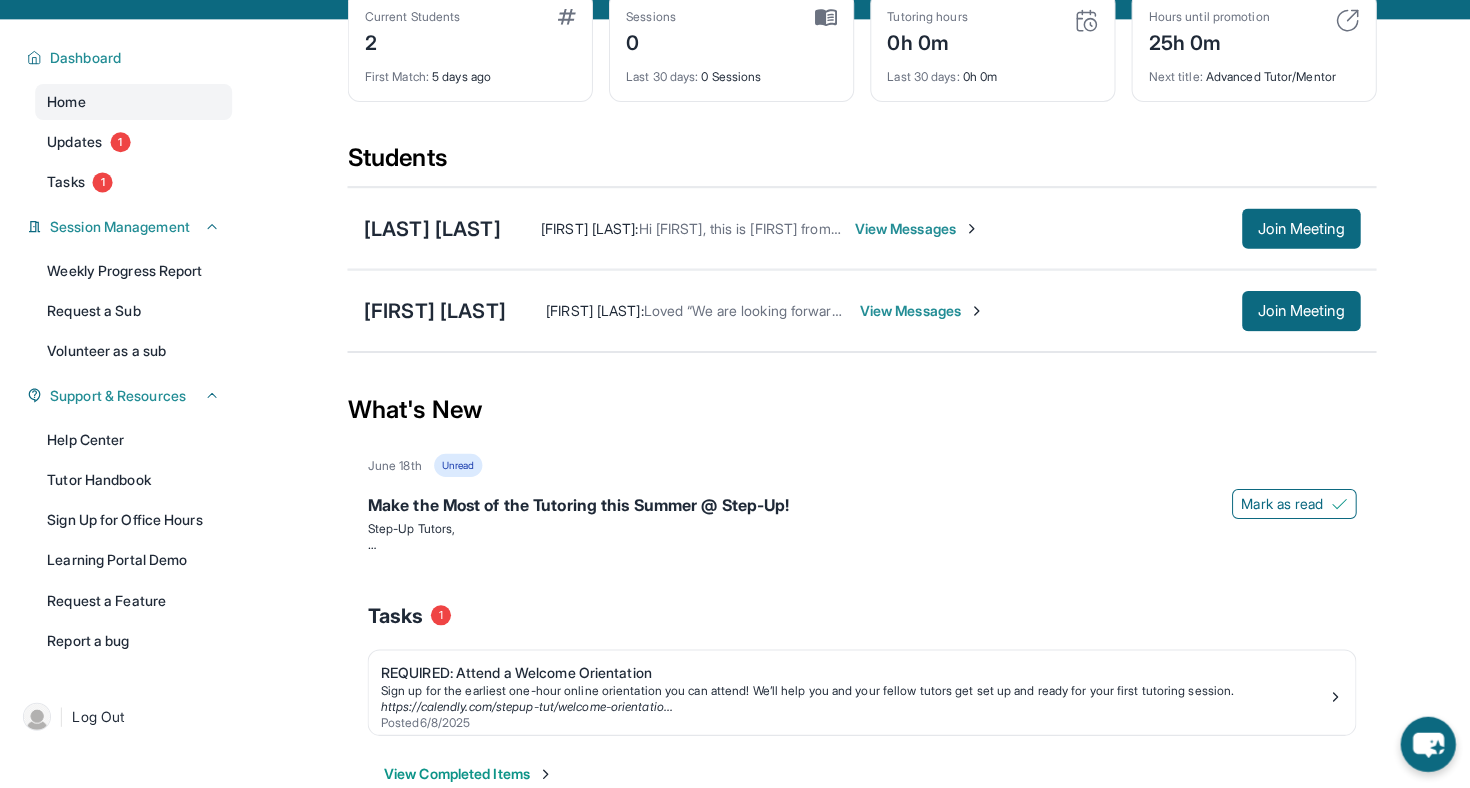 scroll, scrollTop: 149, scrollLeft: 0, axis: vertical 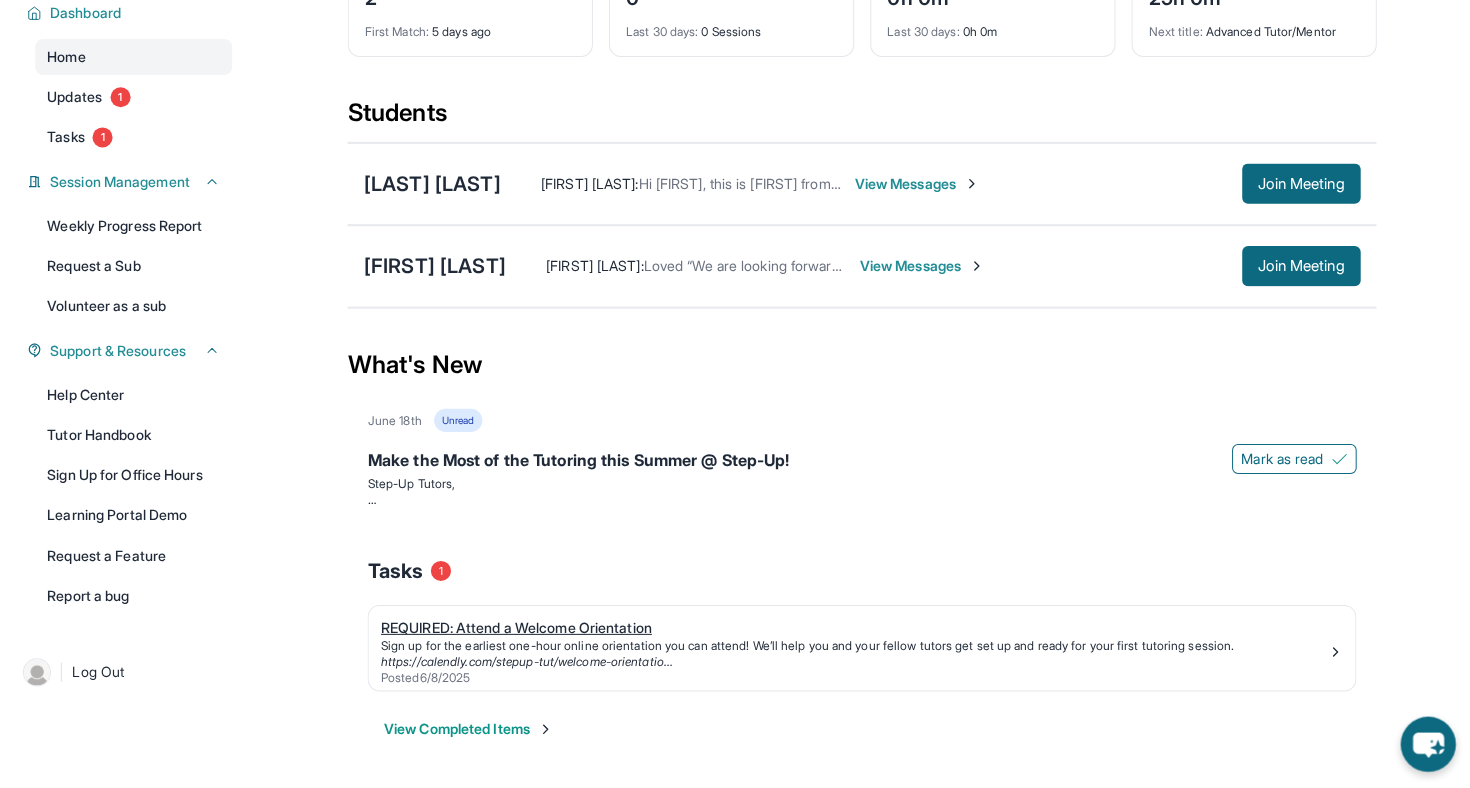 click on "REQUIRED: Attend a Welcome Orientation" at bounding box center [855, 629] 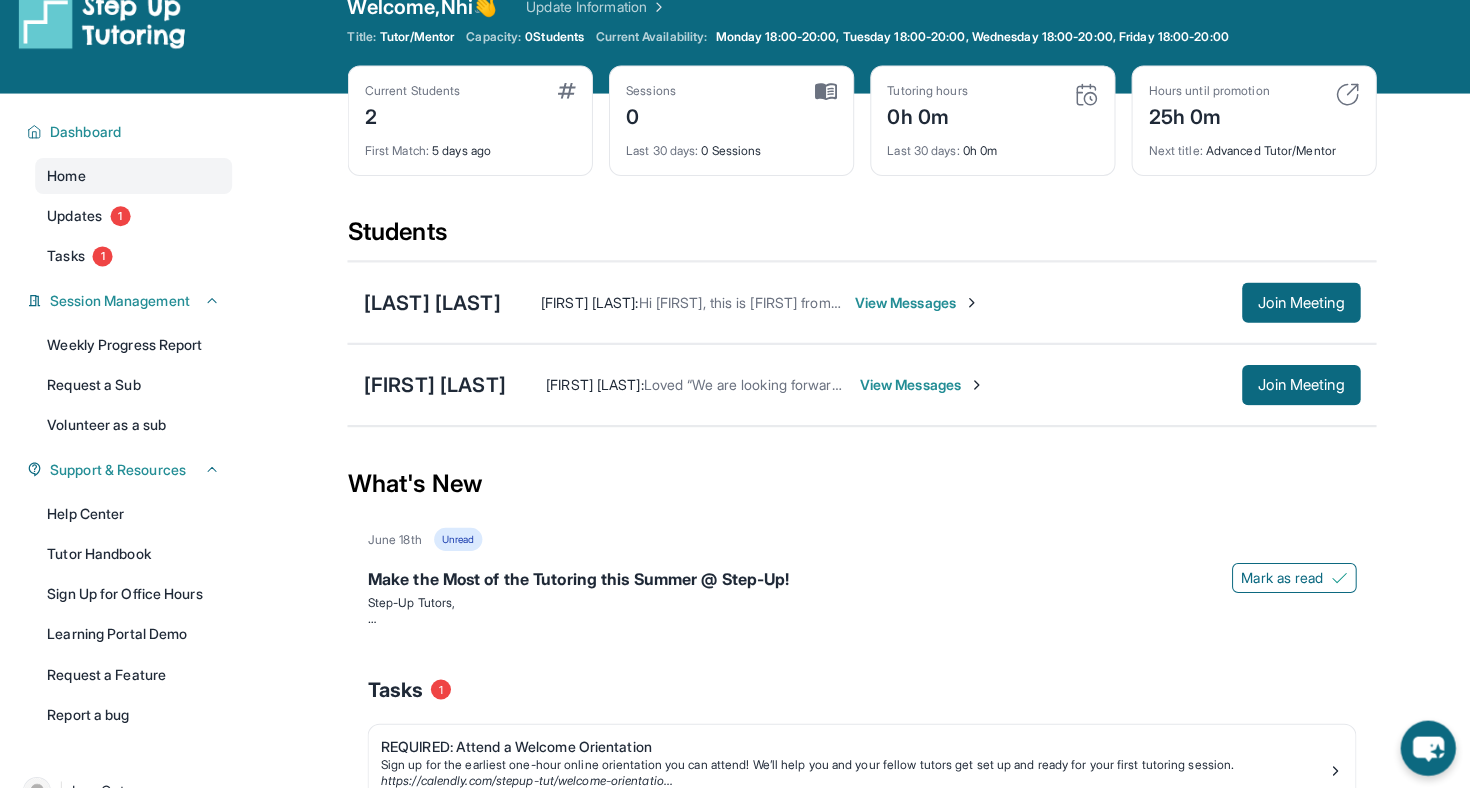 scroll, scrollTop: 0, scrollLeft: 0, axis: both 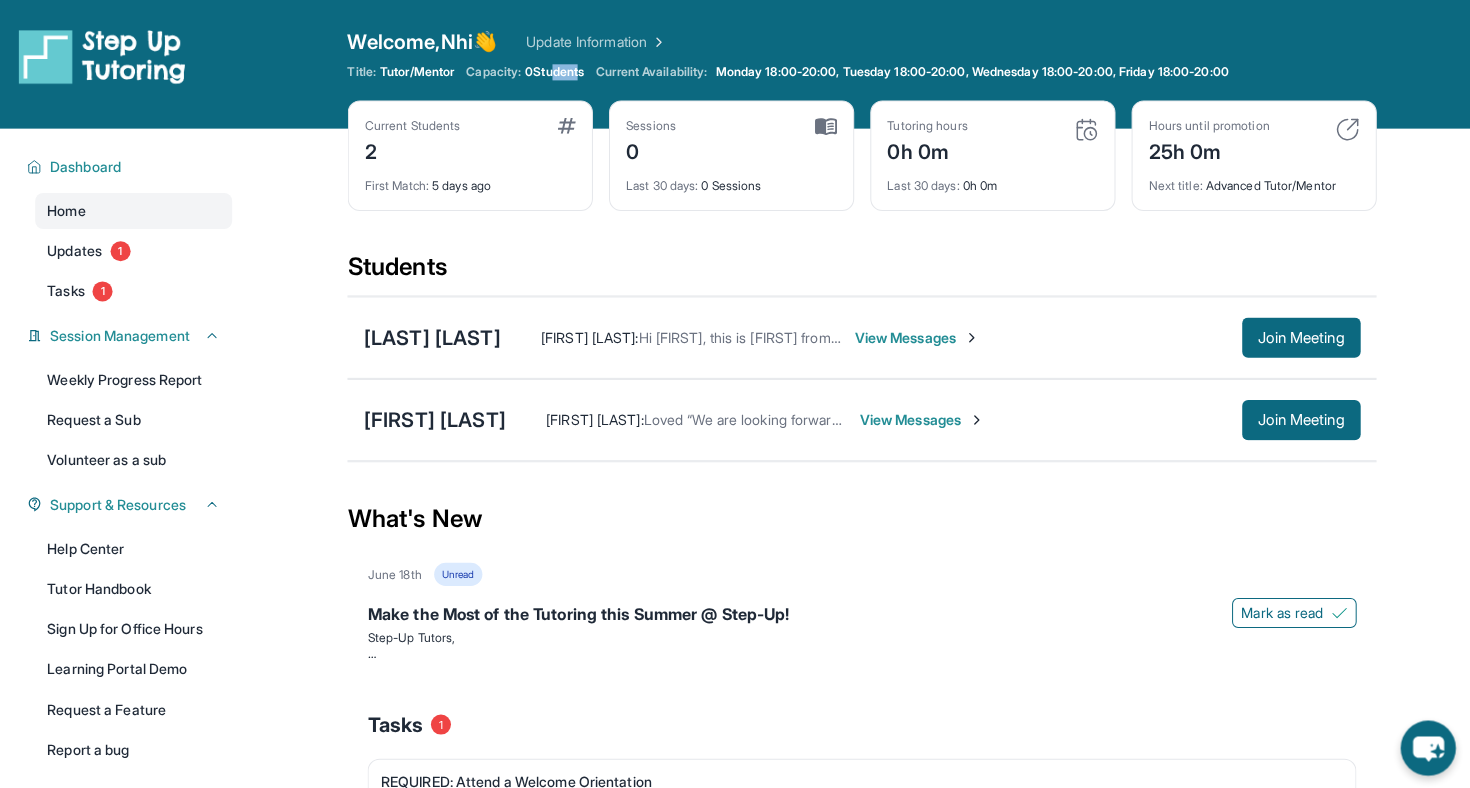 drag, startPoint x: 584, startPoint y: 70, endPoint x: 559, endPoint y: 70, distance: 25 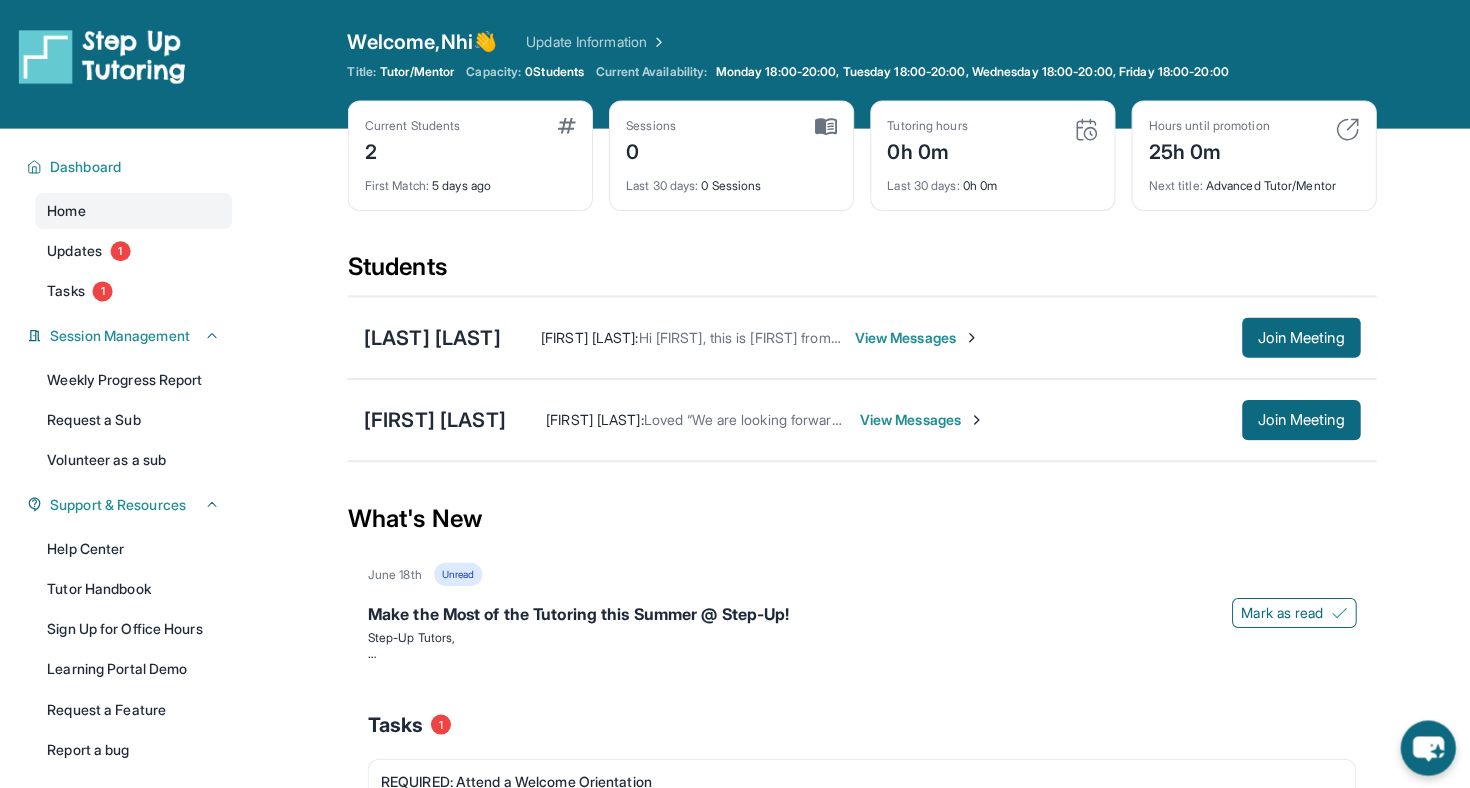 click on "0  Students" at bounding box center [557, 72] 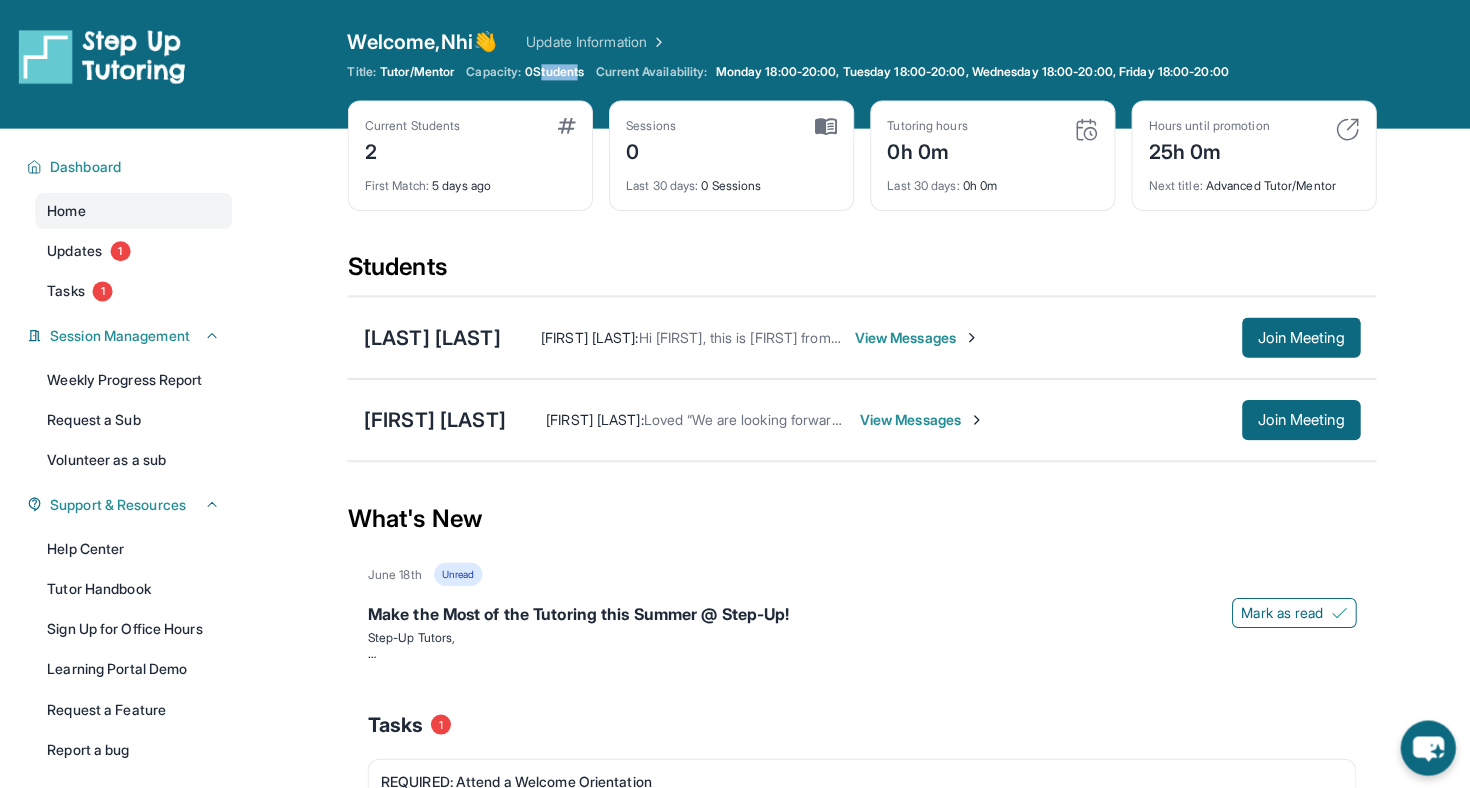 drag, startPoint x: 546, startPoint y: 65, endPoint x: 586, endPoint y: 65, distance: 40 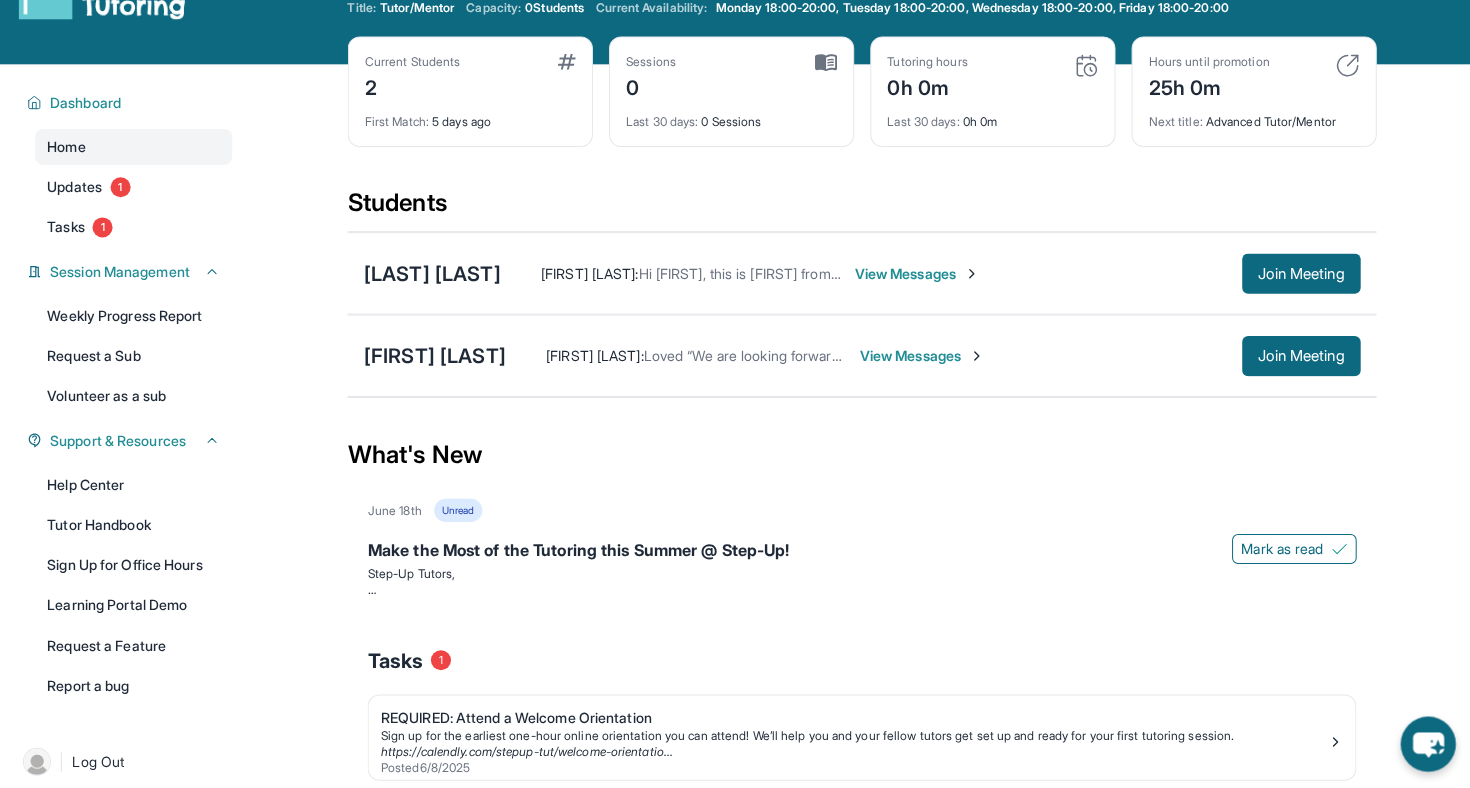 scroll, scrollTop: 78, scrollLeft: 0, axis: vertical 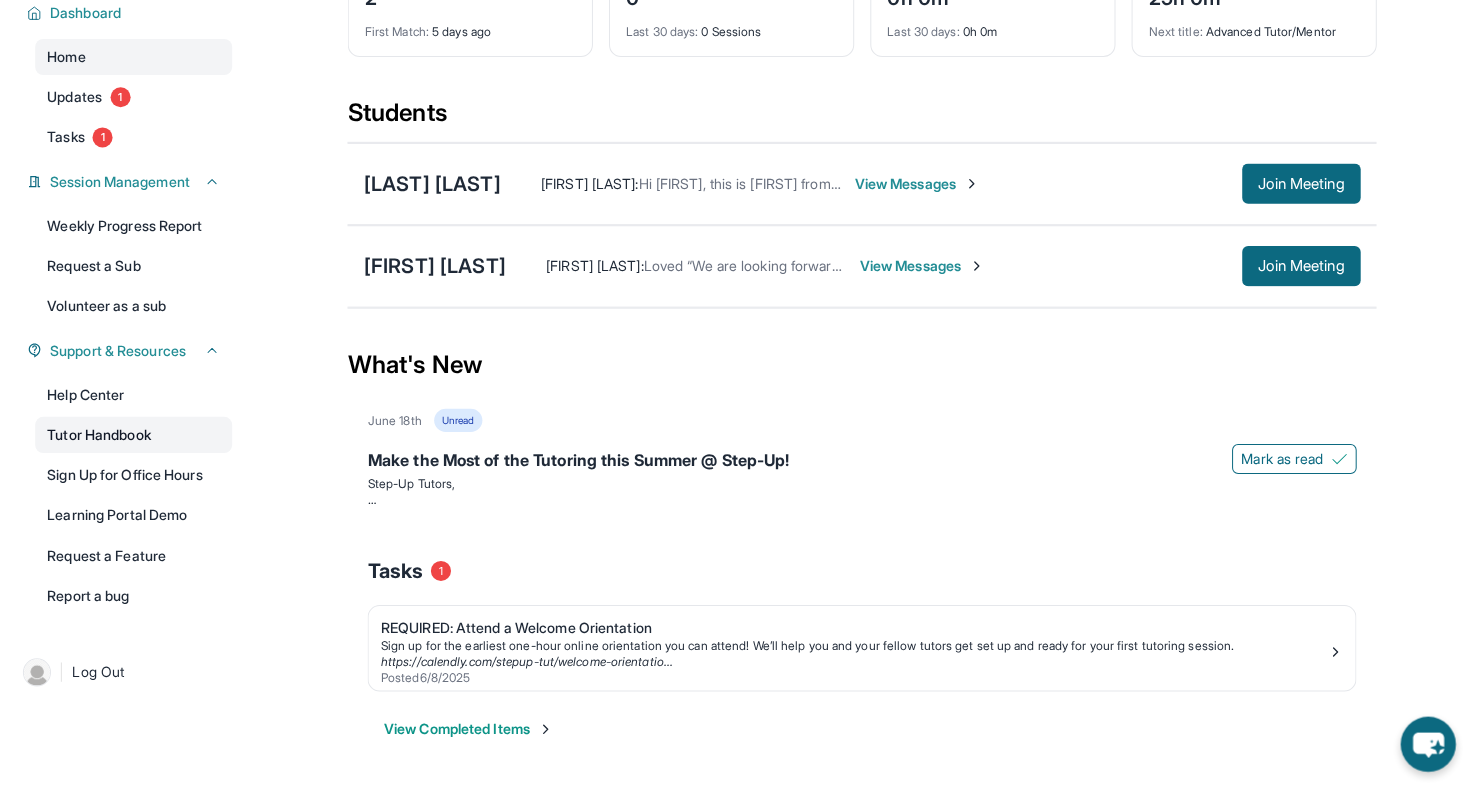 click on "Tutor Handbook" at bounding box center [138, 437] 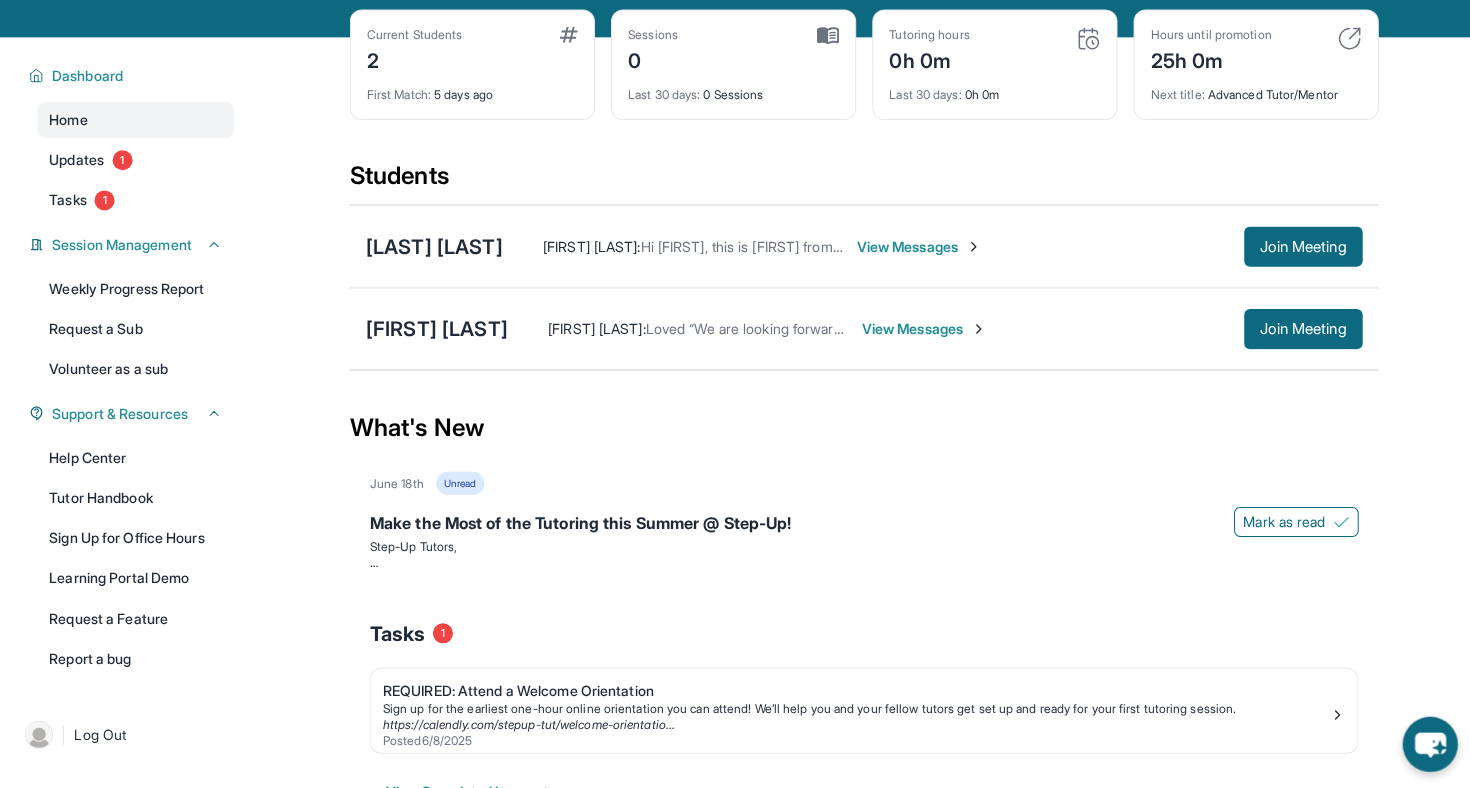 scroll, scrollTop: 88, scrollLeft: 0, axis: vertical 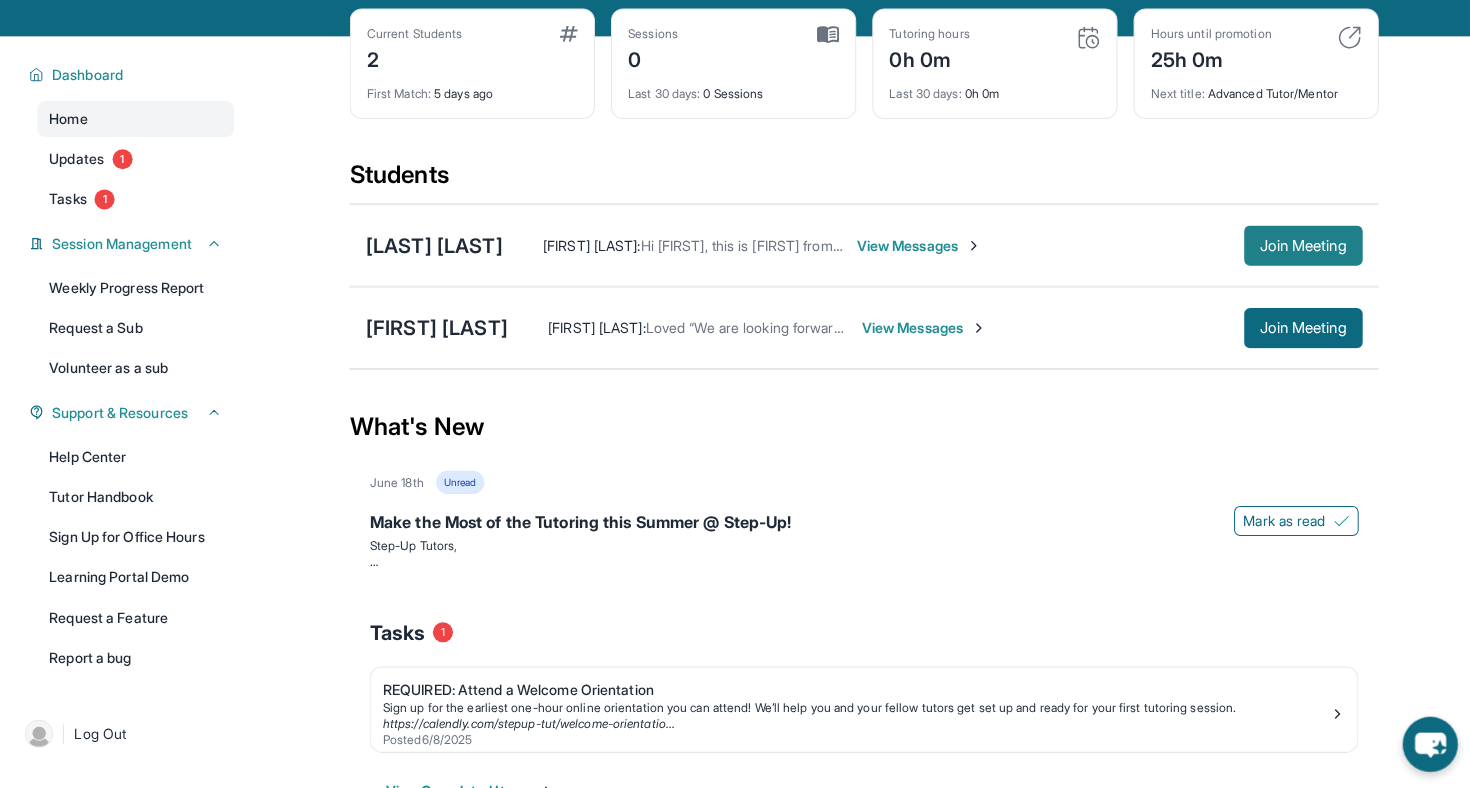 click on "Join Meeting" at bounding box center [1300, 248] 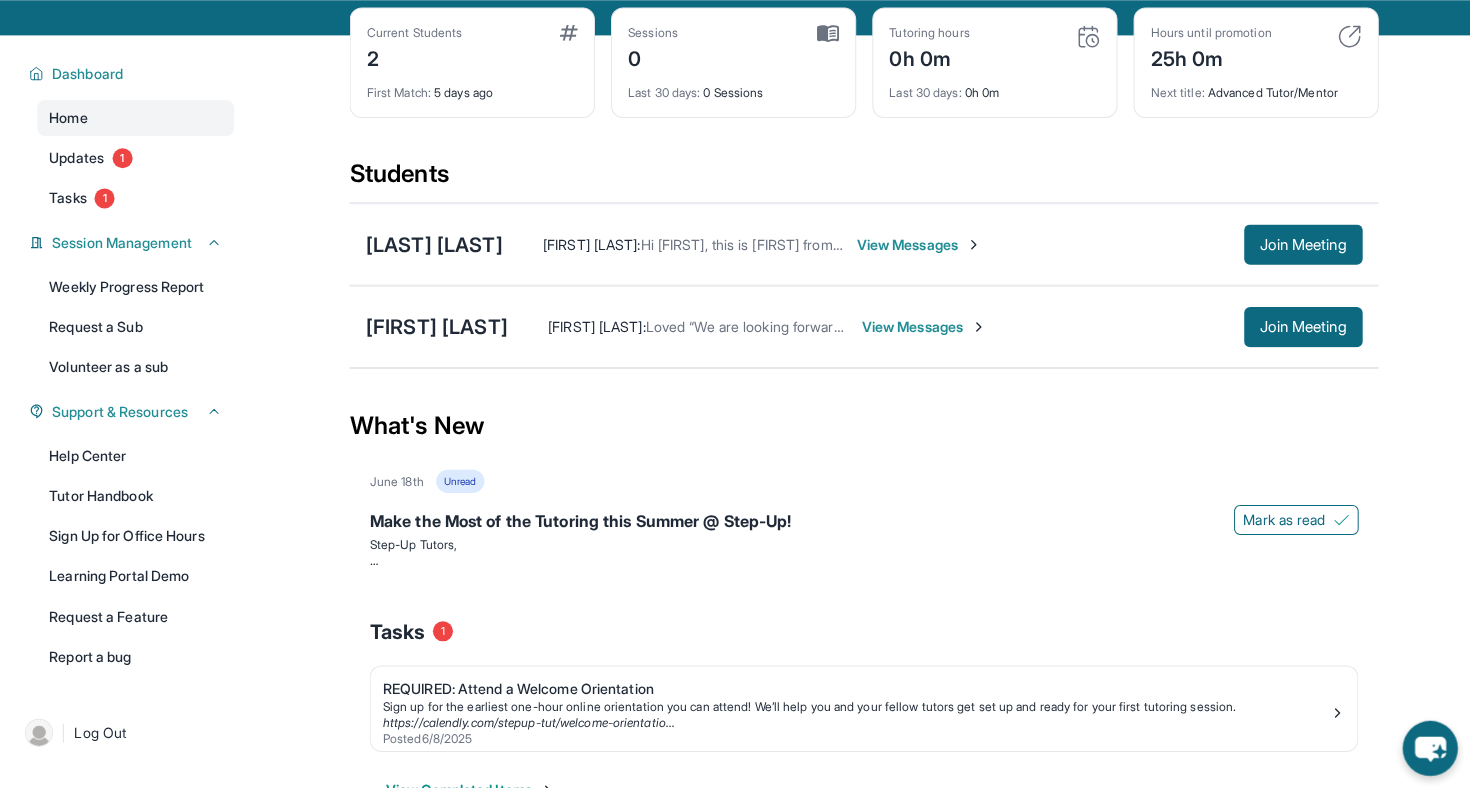 scroll, scrollTop: 91, scrollLeft: 0, axis: vertical 